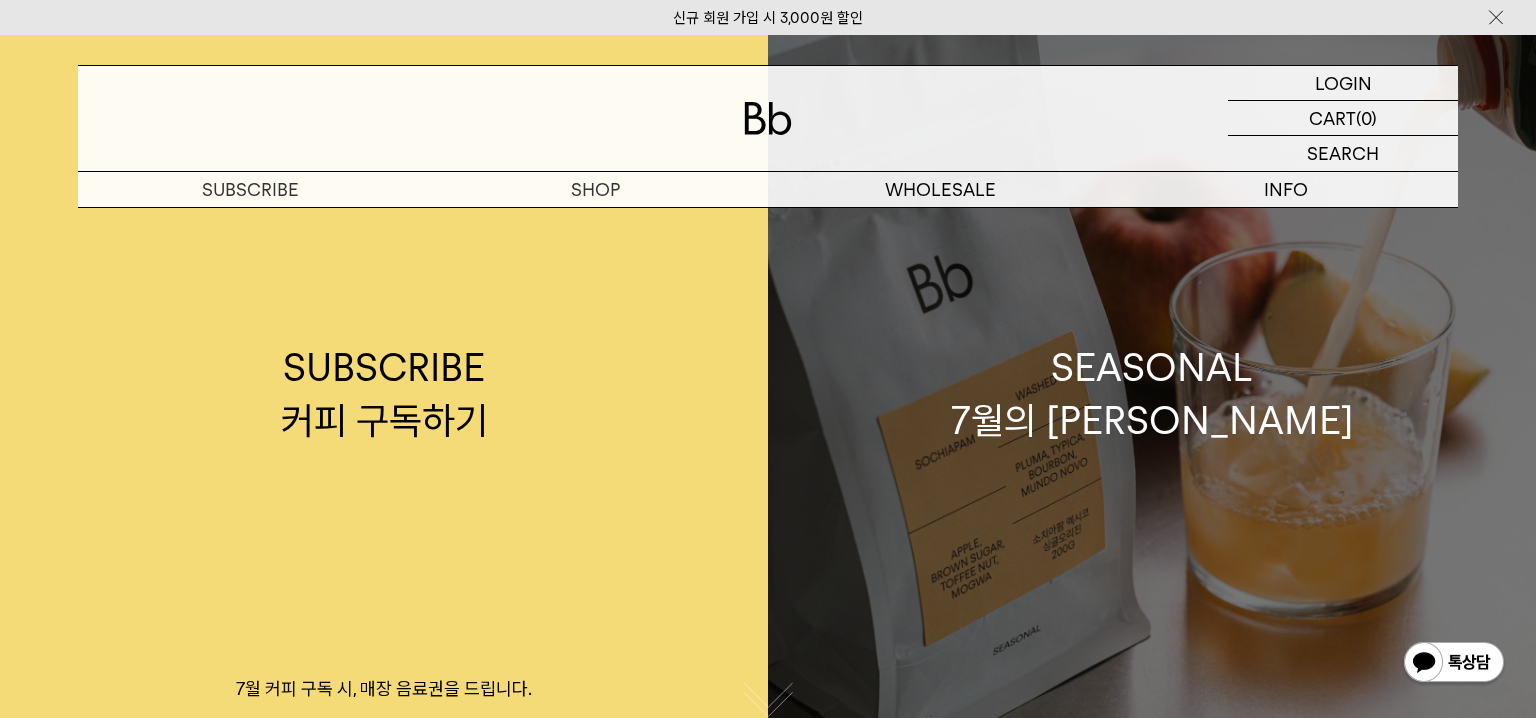 scroll, scrollTop: 0, scrollLeft: 0, axis: both 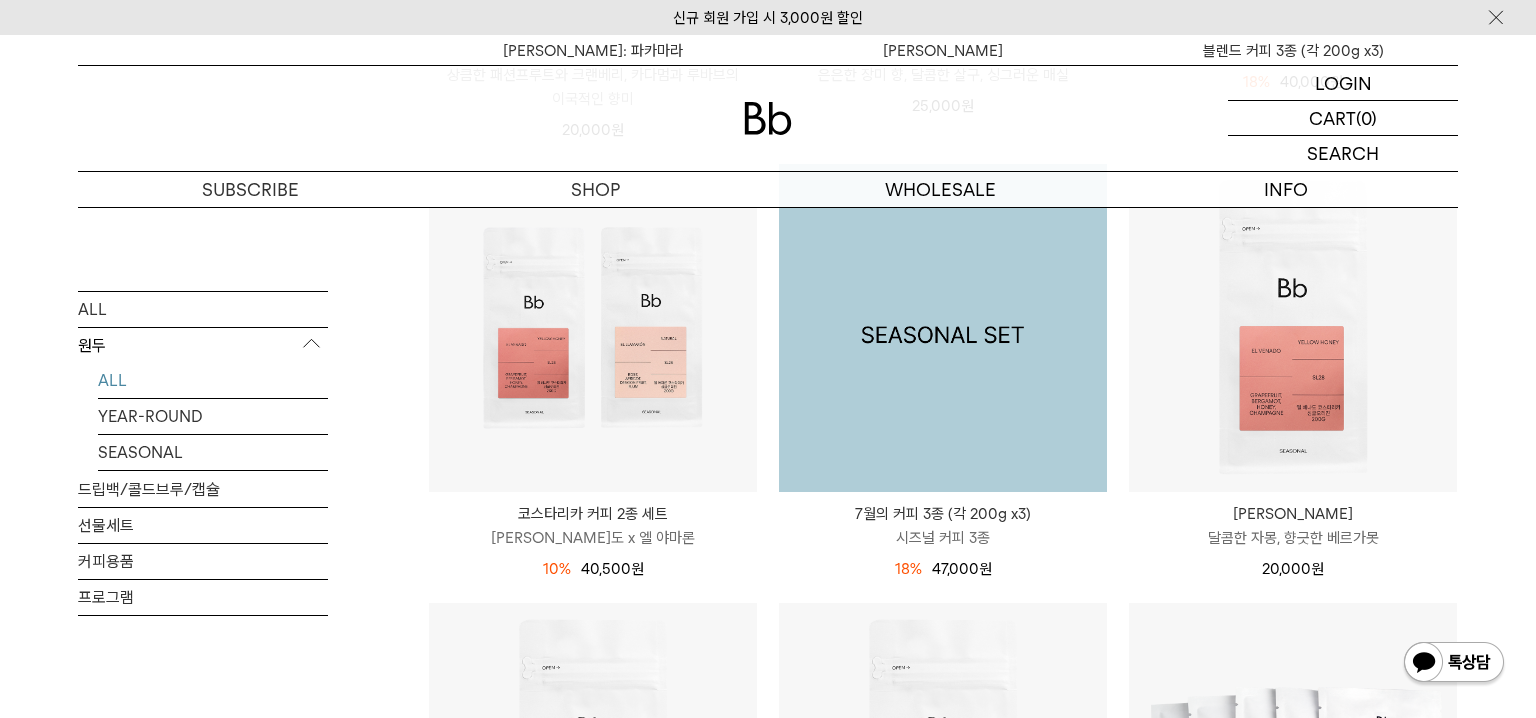 click at bounding box center [943, 328] 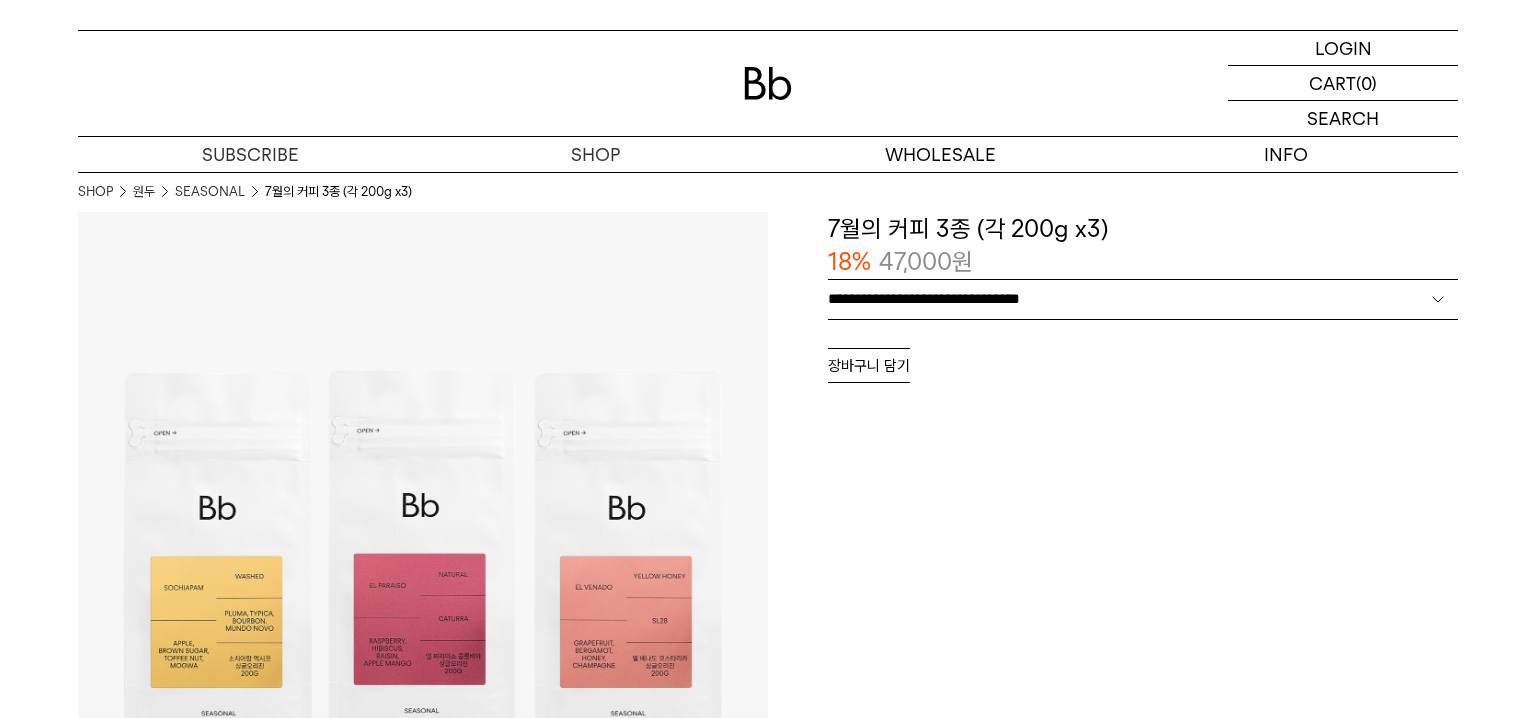 scroll, scrollTop: 0, scrollLeft: 0, axis: both 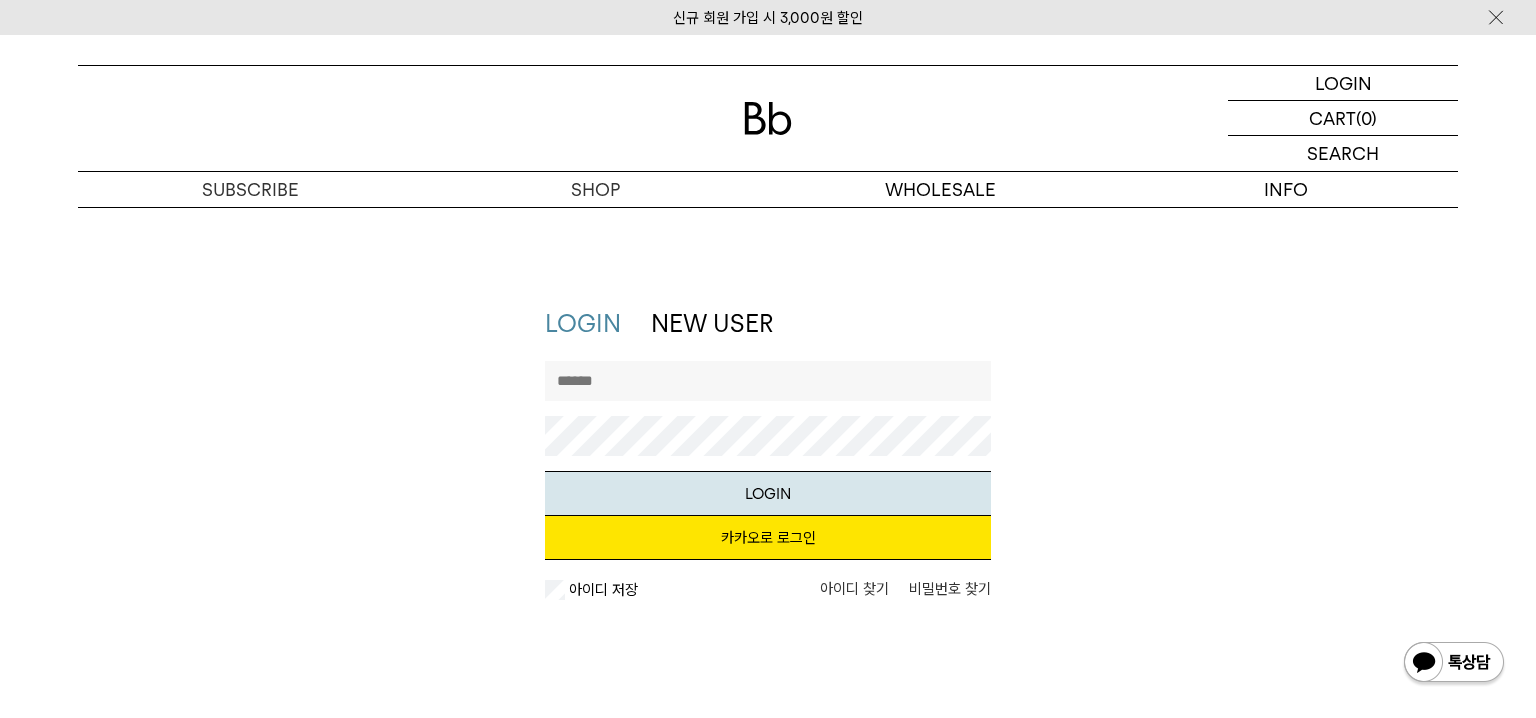 click at bounding box center [768, 381] 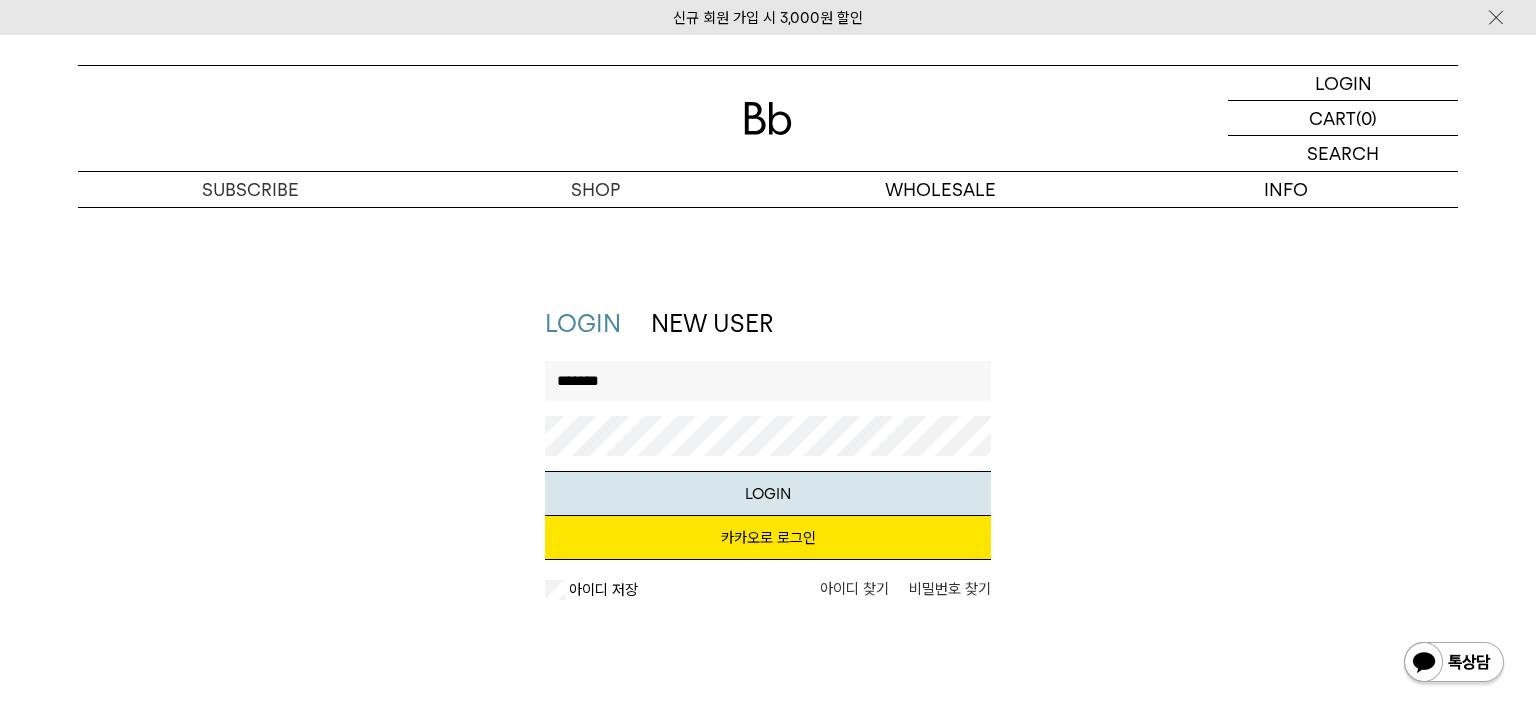 click on "LOGIN" at bounding box center [768, 493] 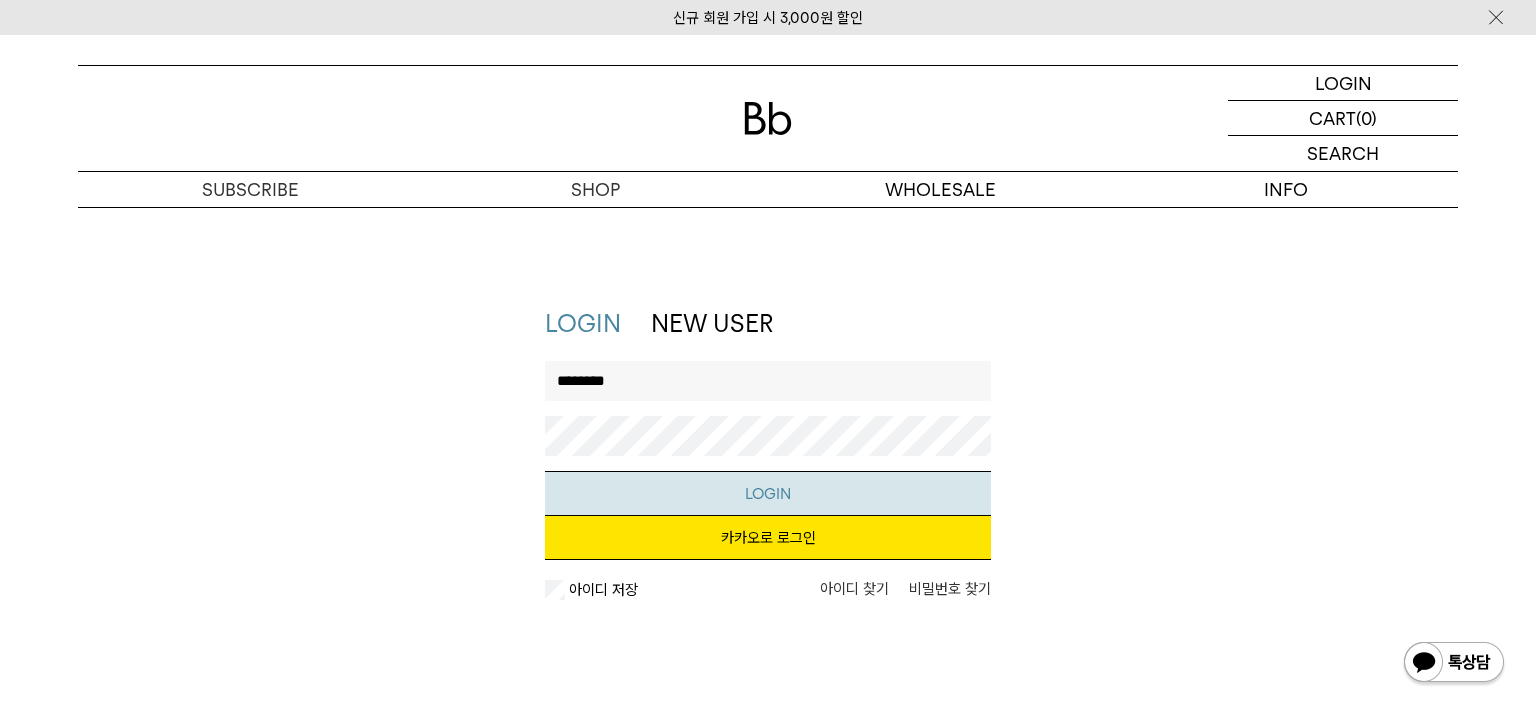 type on "********" 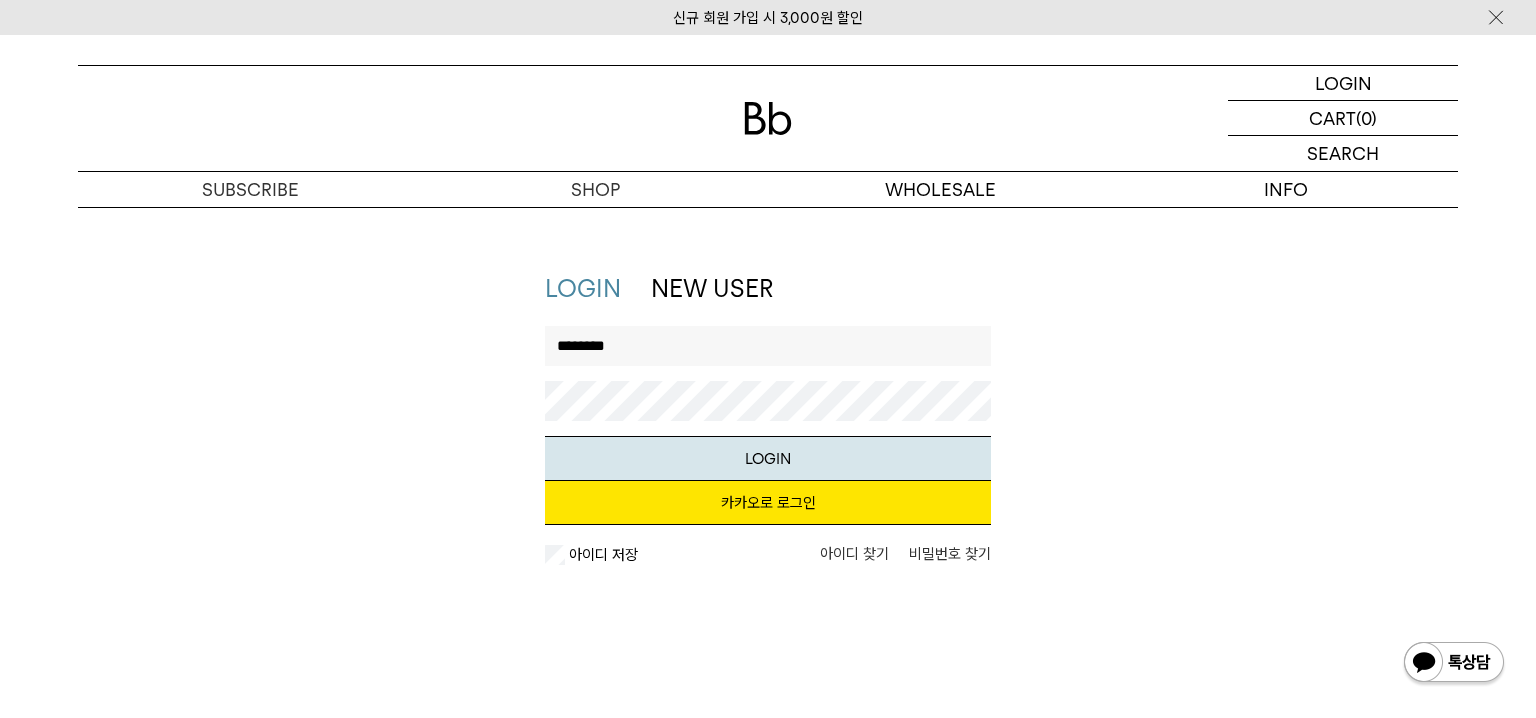 scroll, scrollTop: 0, scrollLeft: 0, axis: both 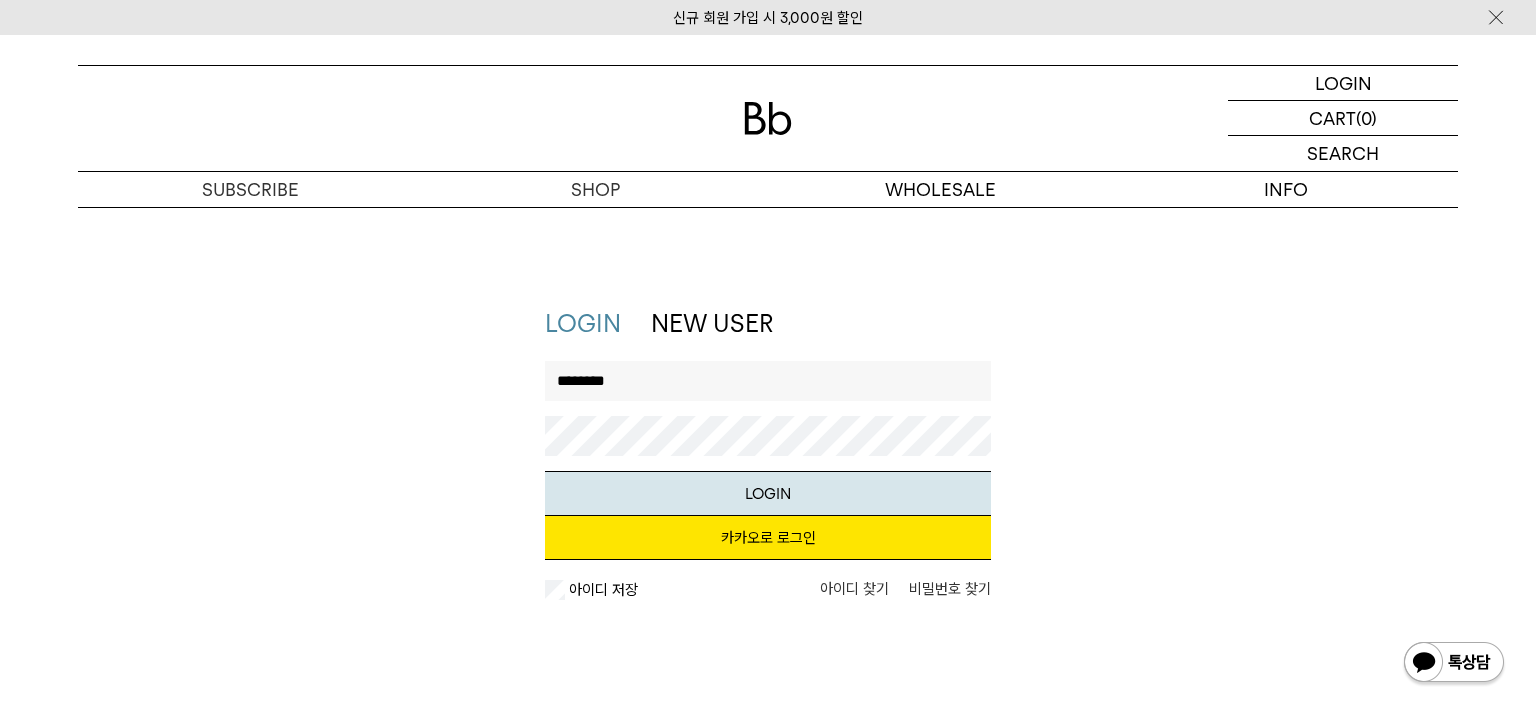 click on "NEW USER" at bounding box center [712, 323] 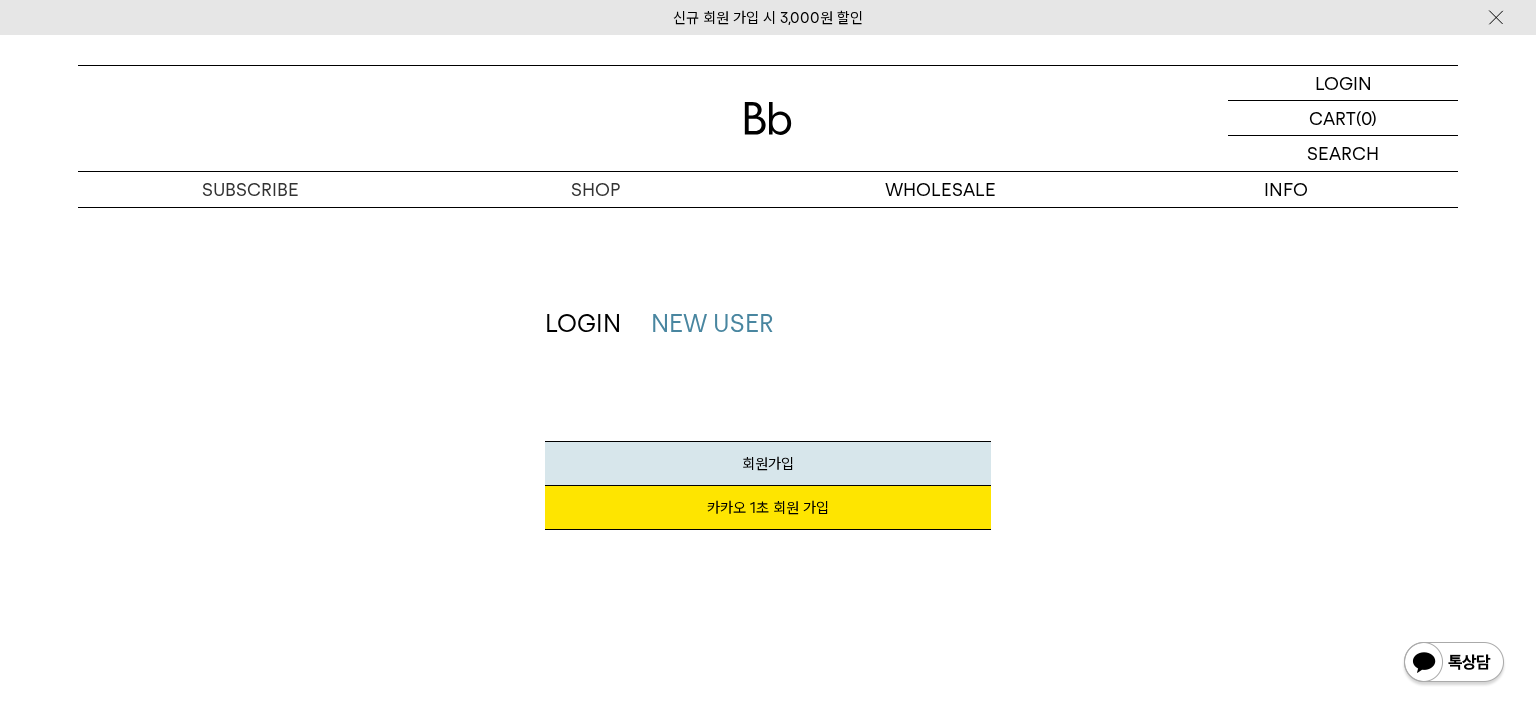 scroll, scrollTop: 0, scrollLeft: 0, axis: both 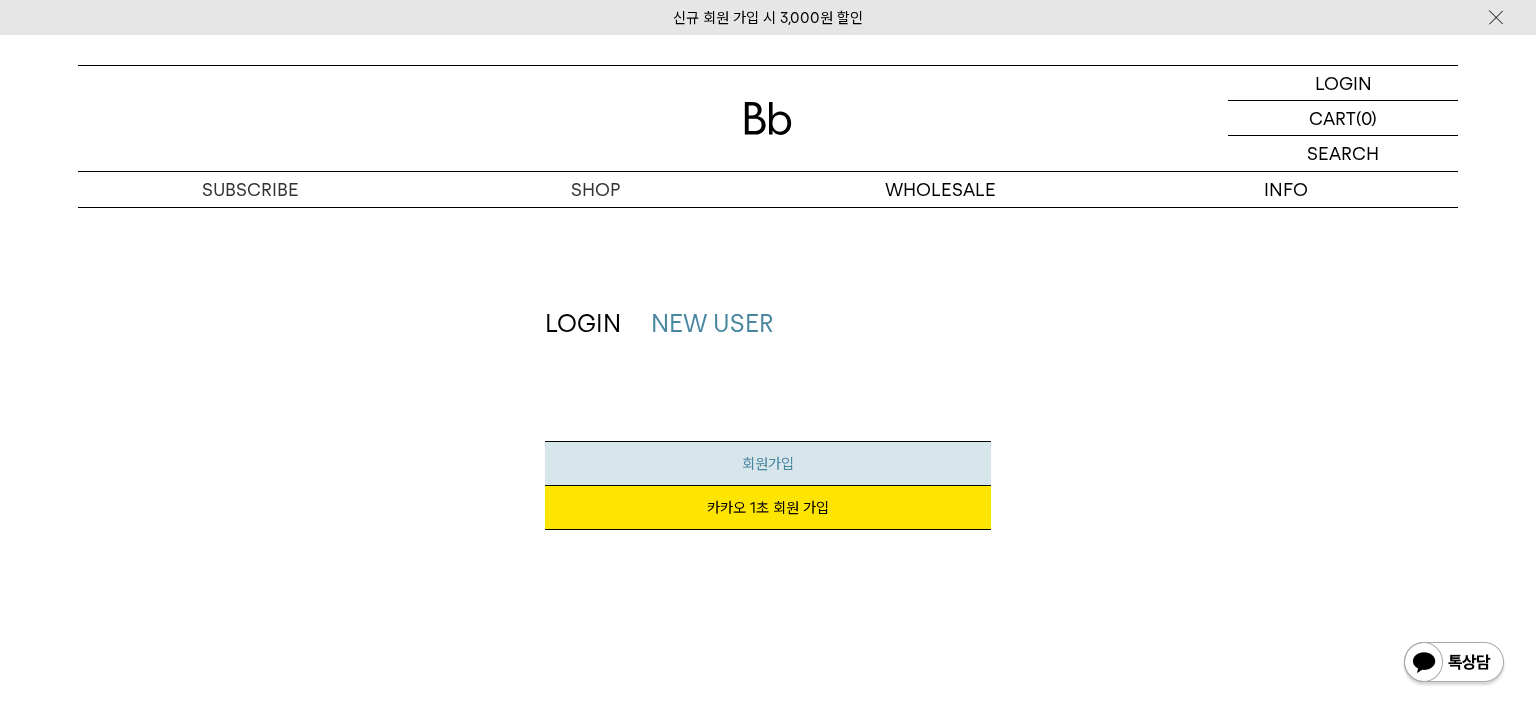click on "회원가입" at bounding box center [768, 463] 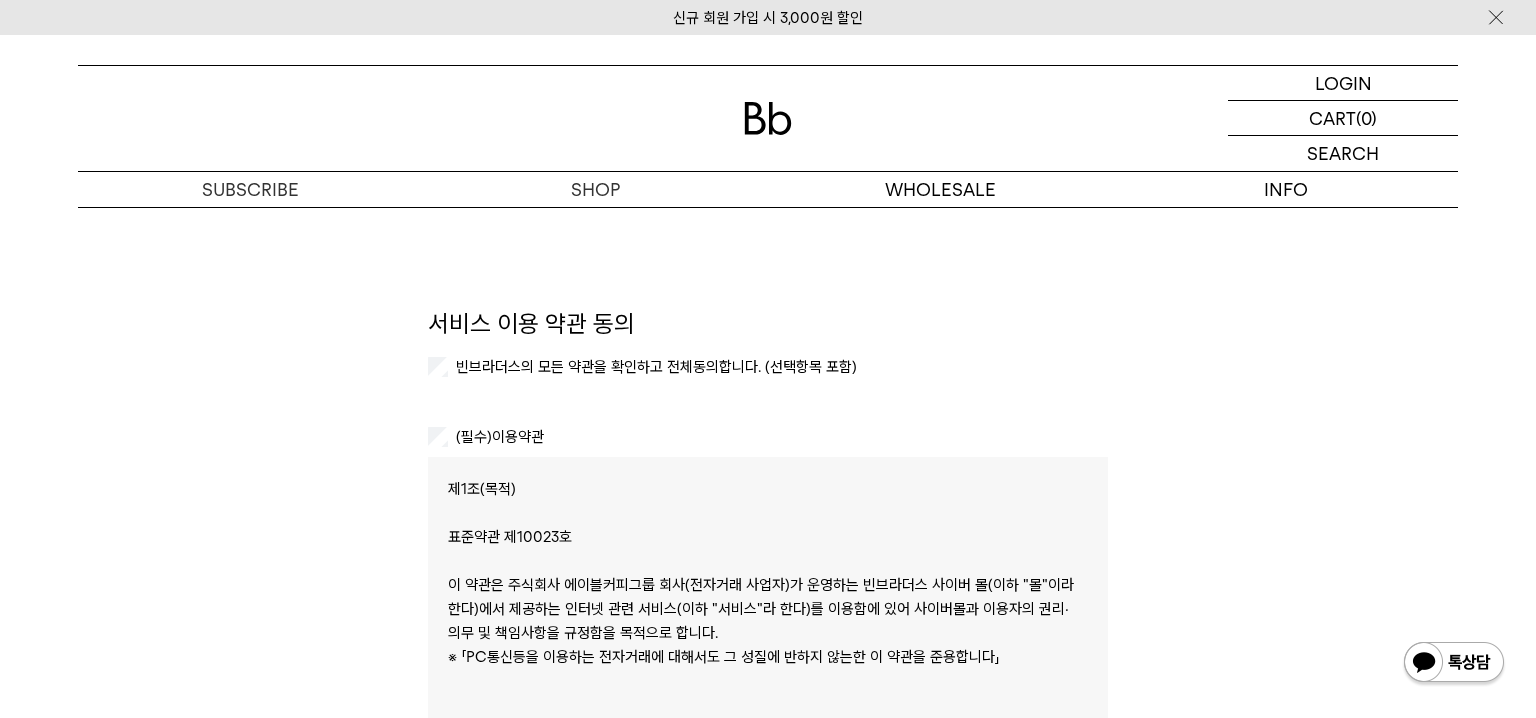scroll, scrollTop: 0, scrollLeft: 0, axis: both 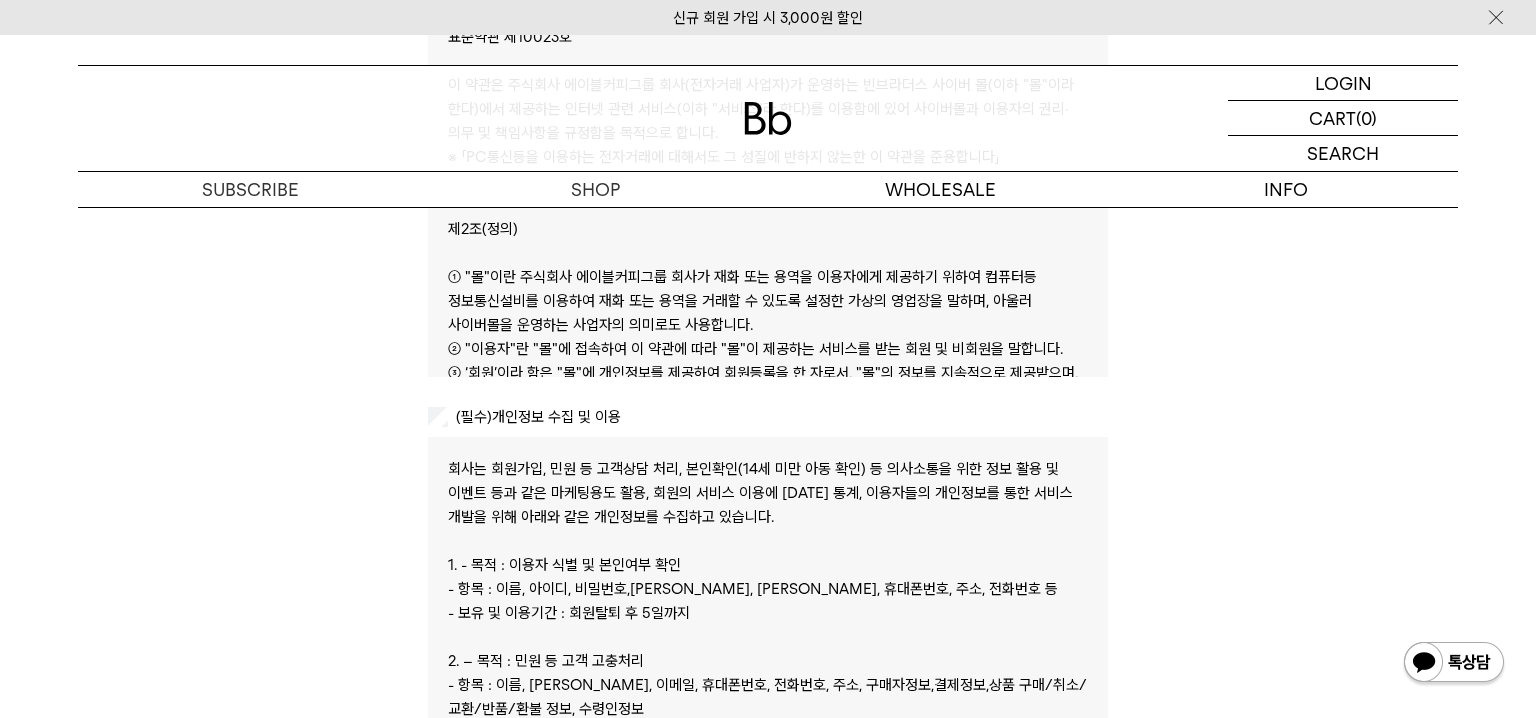 click on "(필수)  개인정보 수집 및 이용
전체보기" at bounding box center [768, 417] 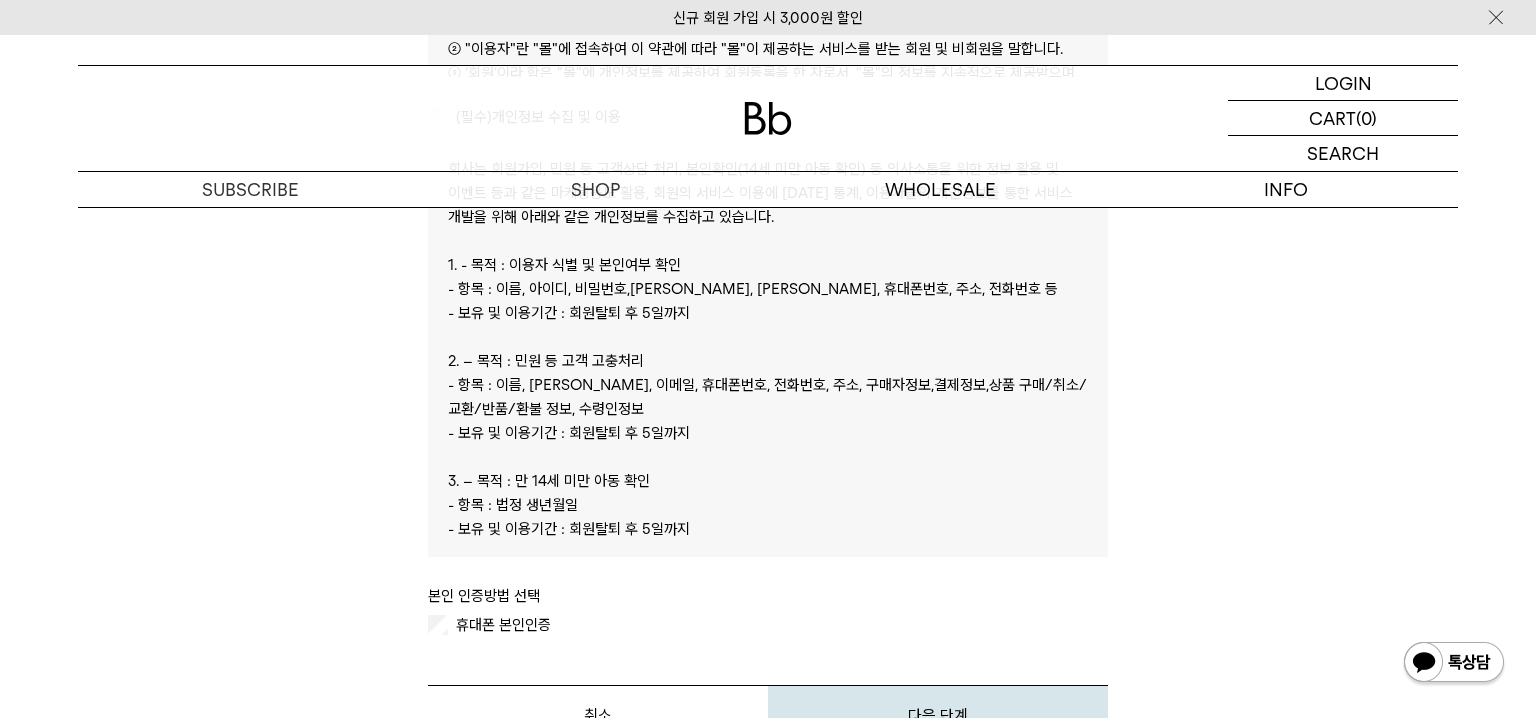 scroll, scrollTop: 1000, scrollLeft: 0, axis: vertical 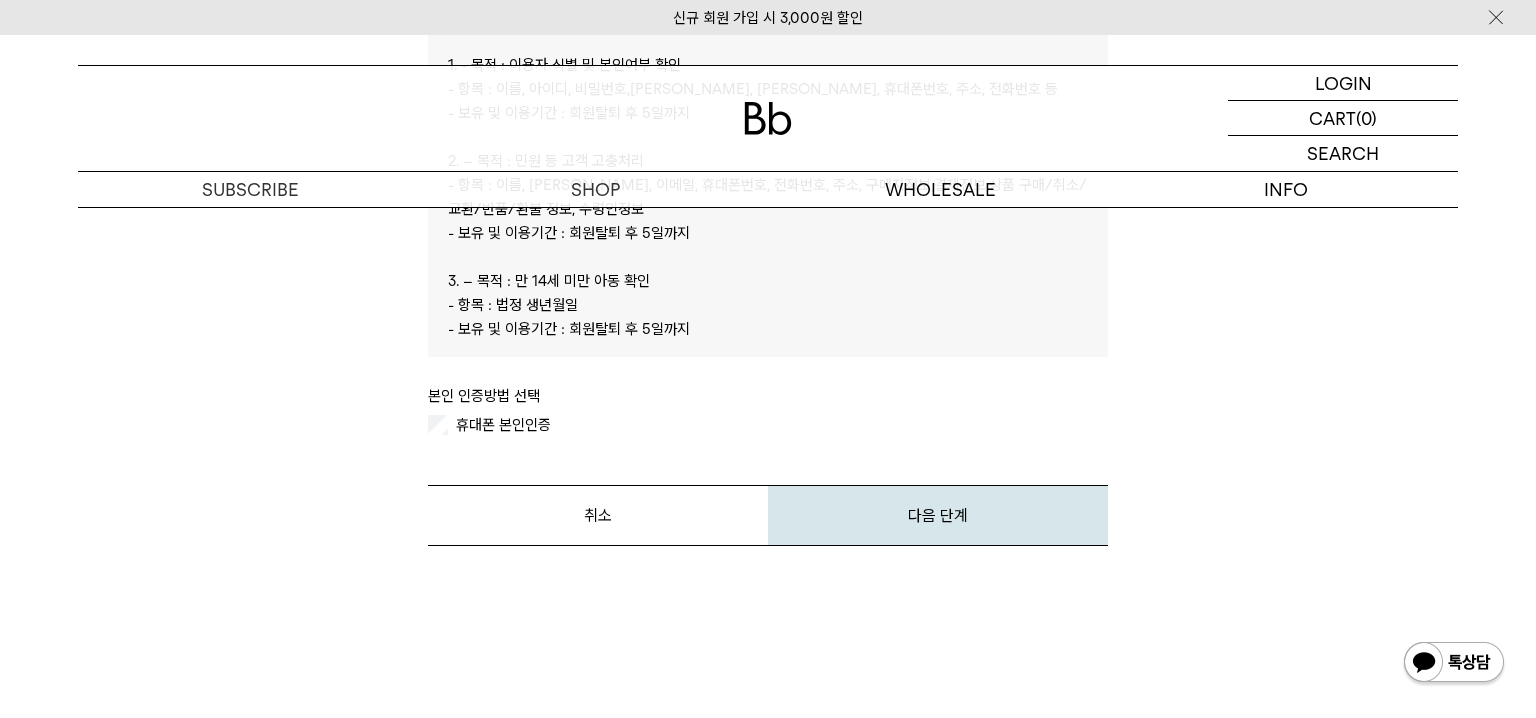 click on "휴대폰 본인인증" at bounding box center [501, 425] 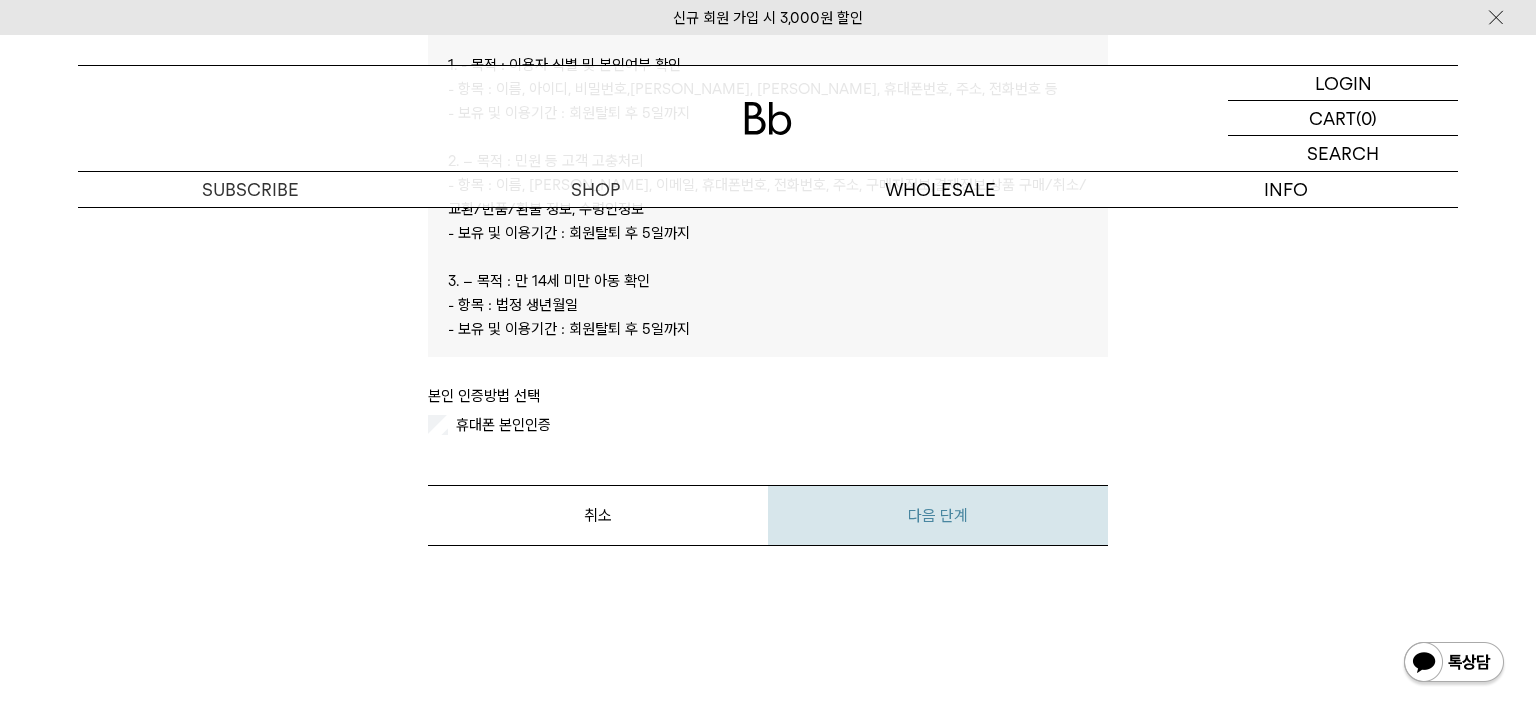click on "다음 단계" at bounding box center [938, 515] 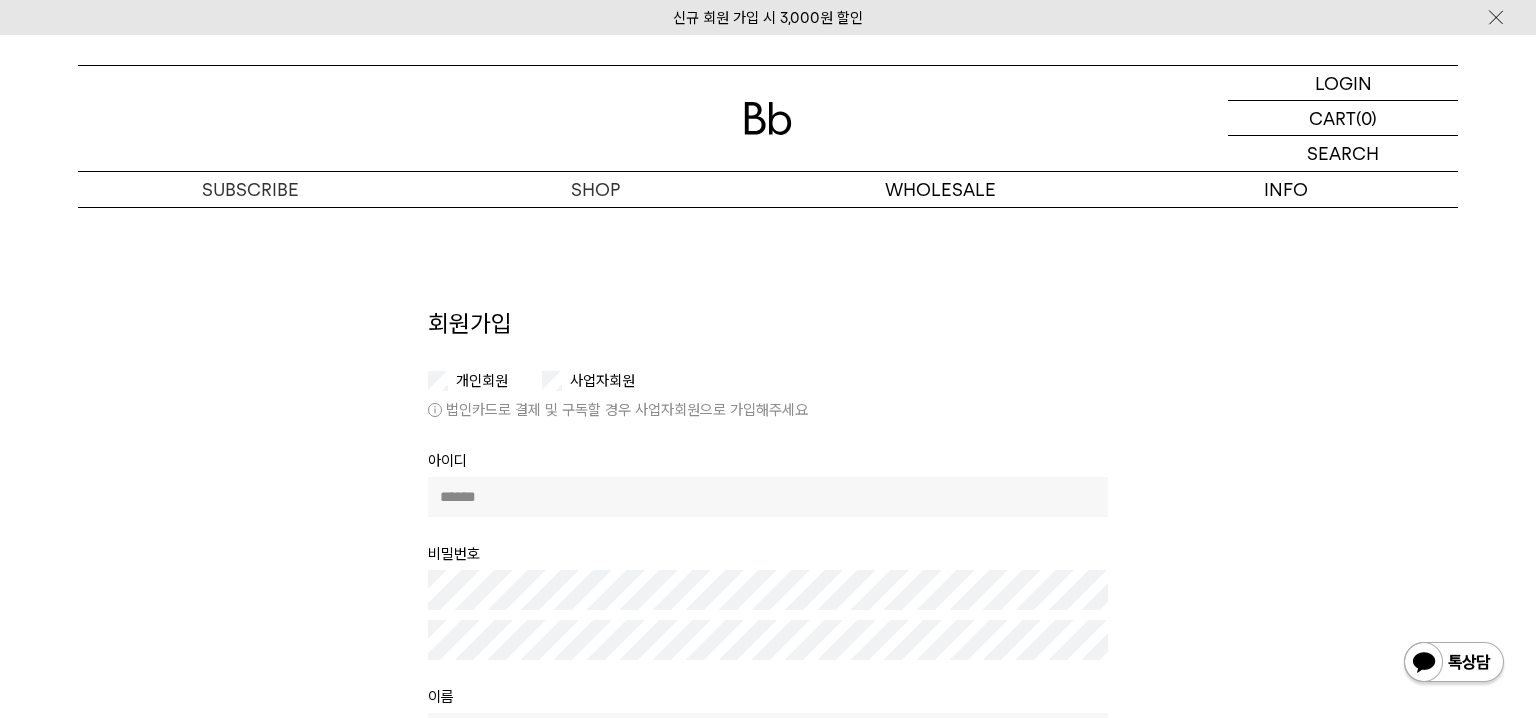 scroll, scrollTop: 0, scrollLeft: 0, axis: both 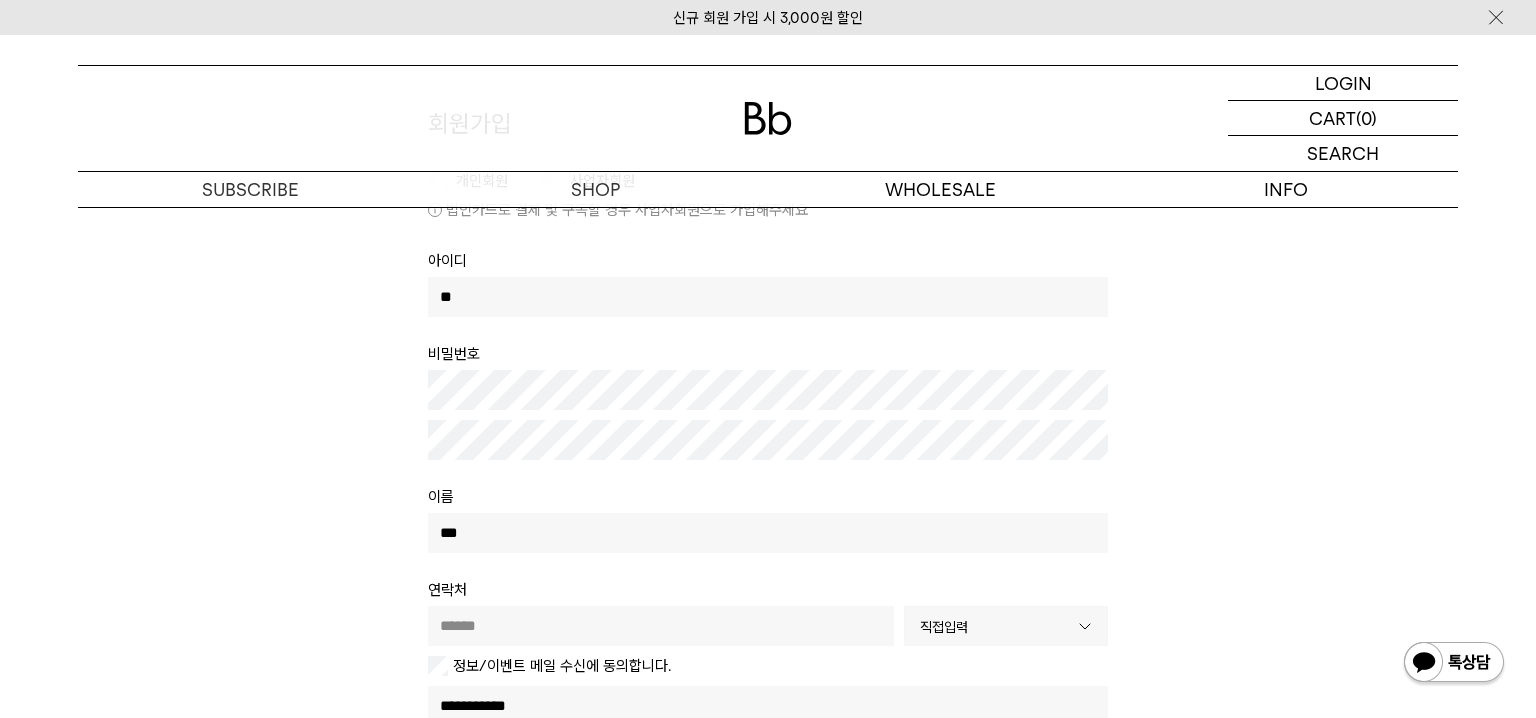 type on "*" 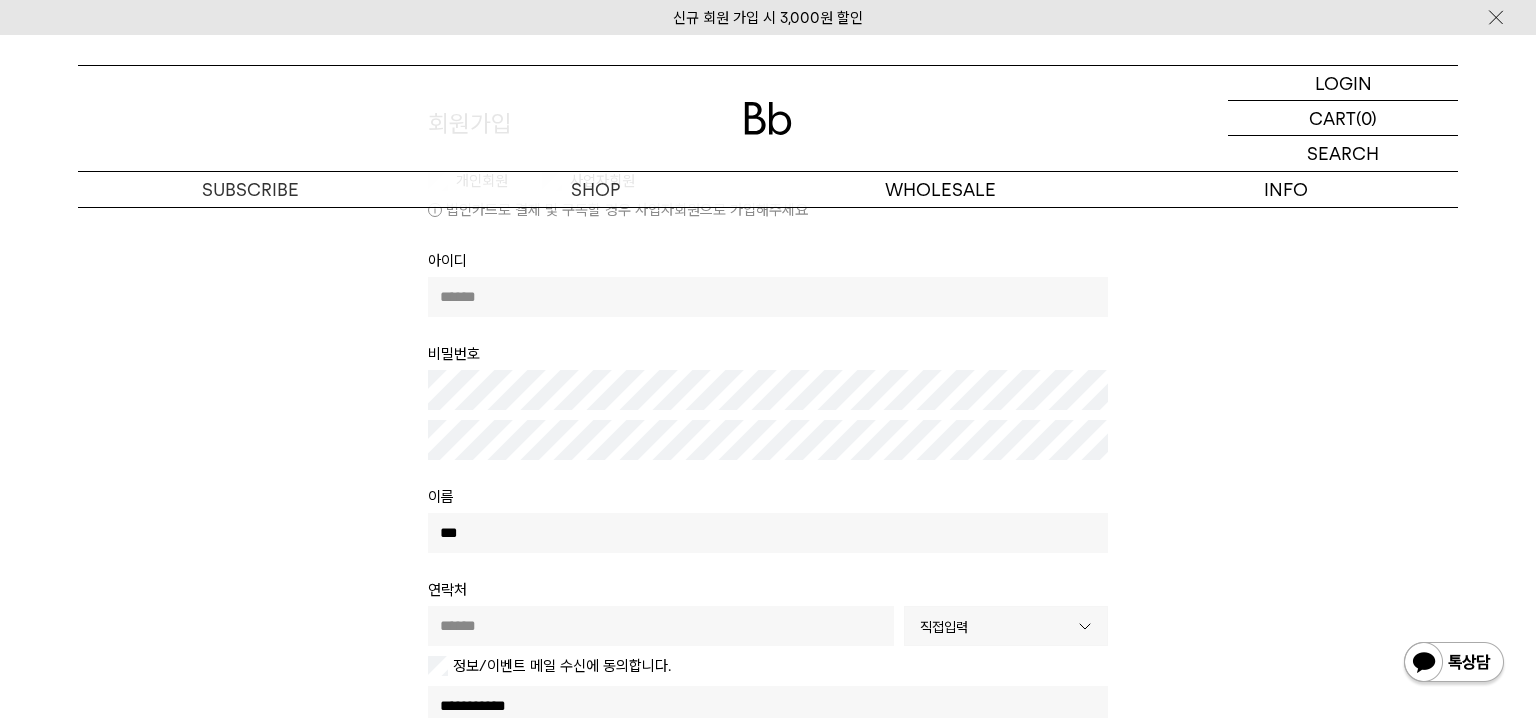 type on "*" 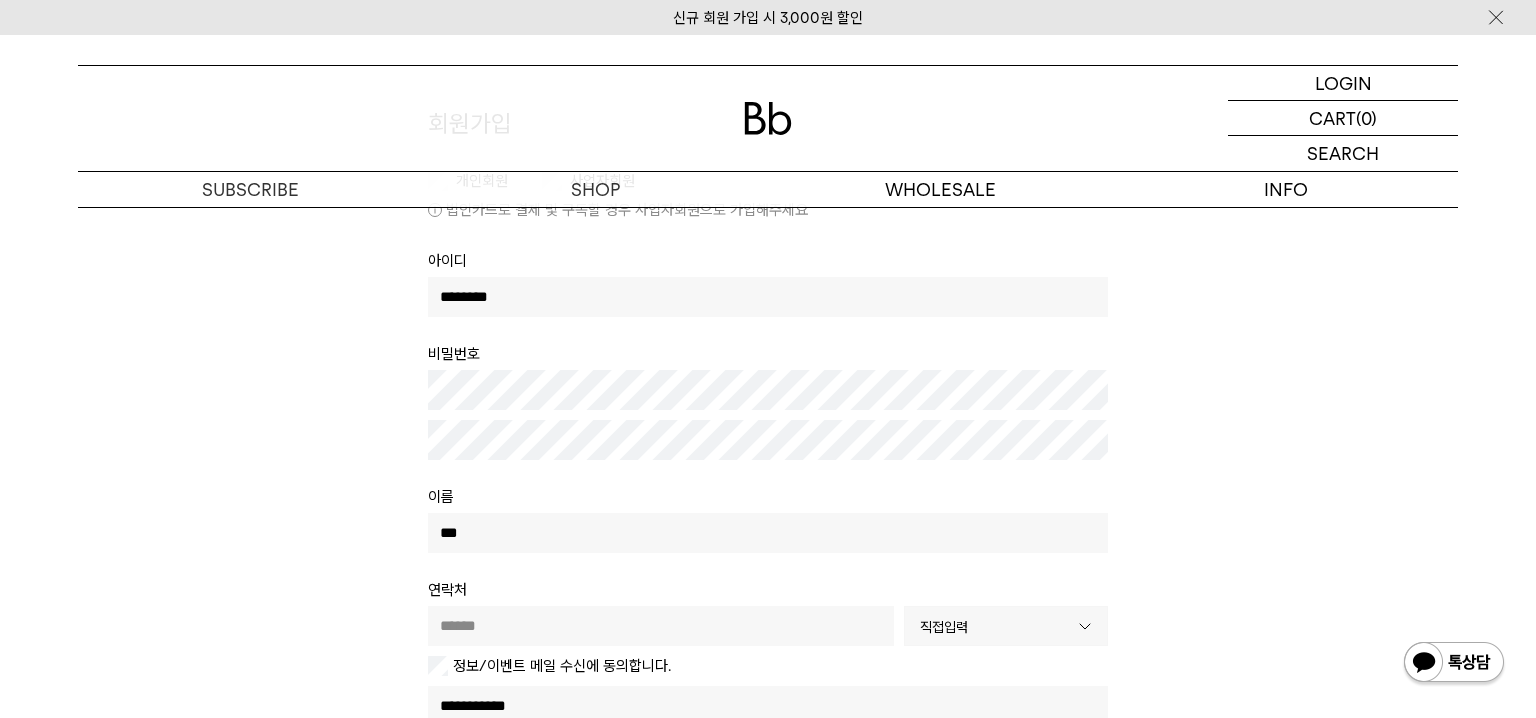 type on "********" 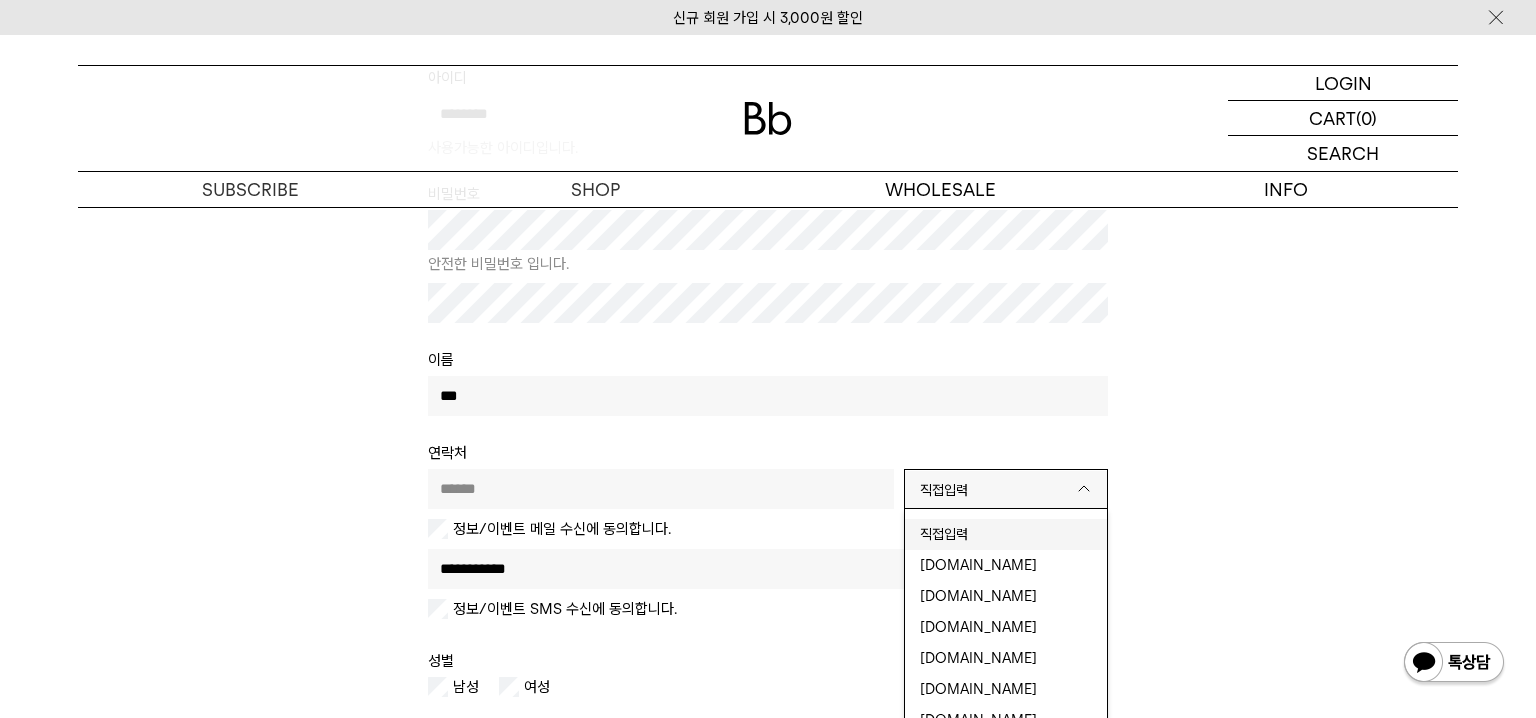 scroll, scrollTop: 418, scrollLeft: 0, axis: vertical 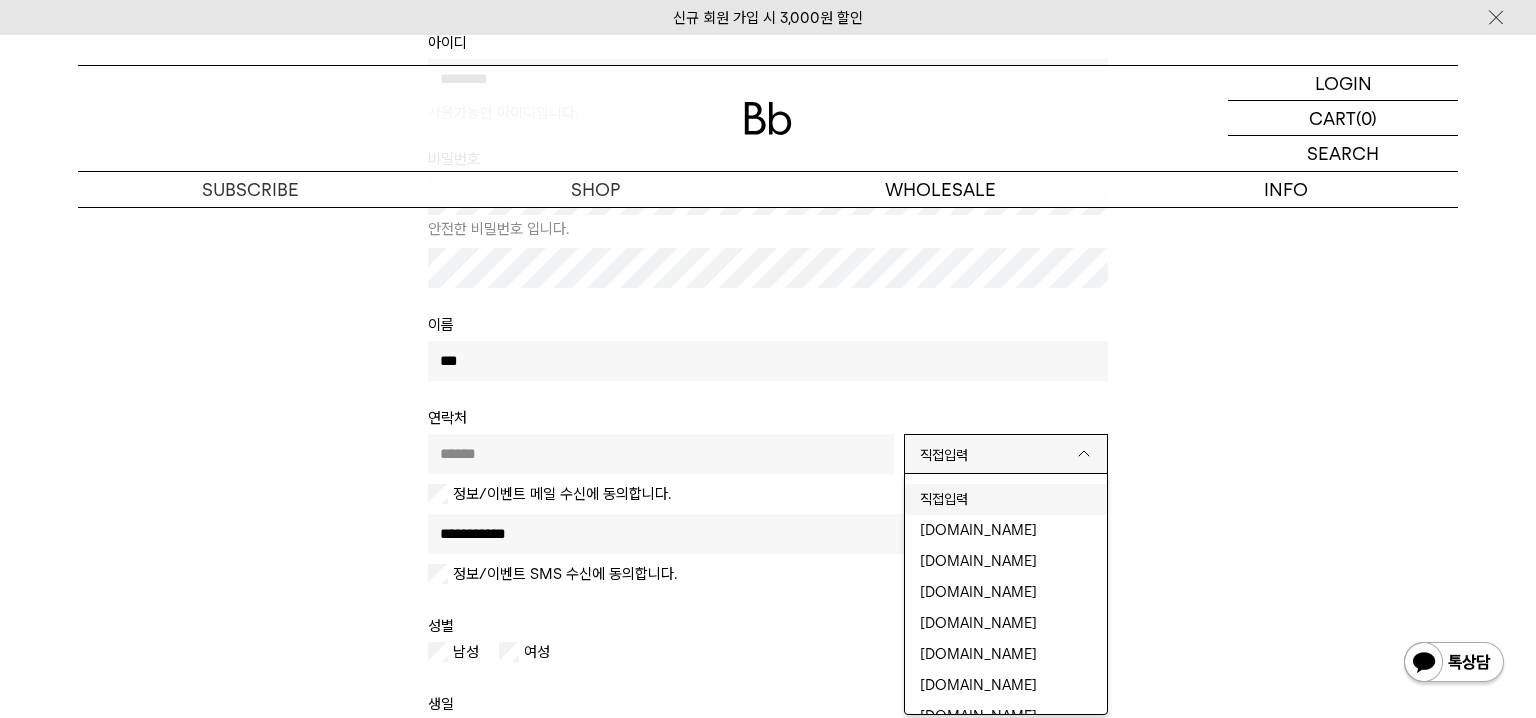 click on "**********" at bounding box center [768, 455] 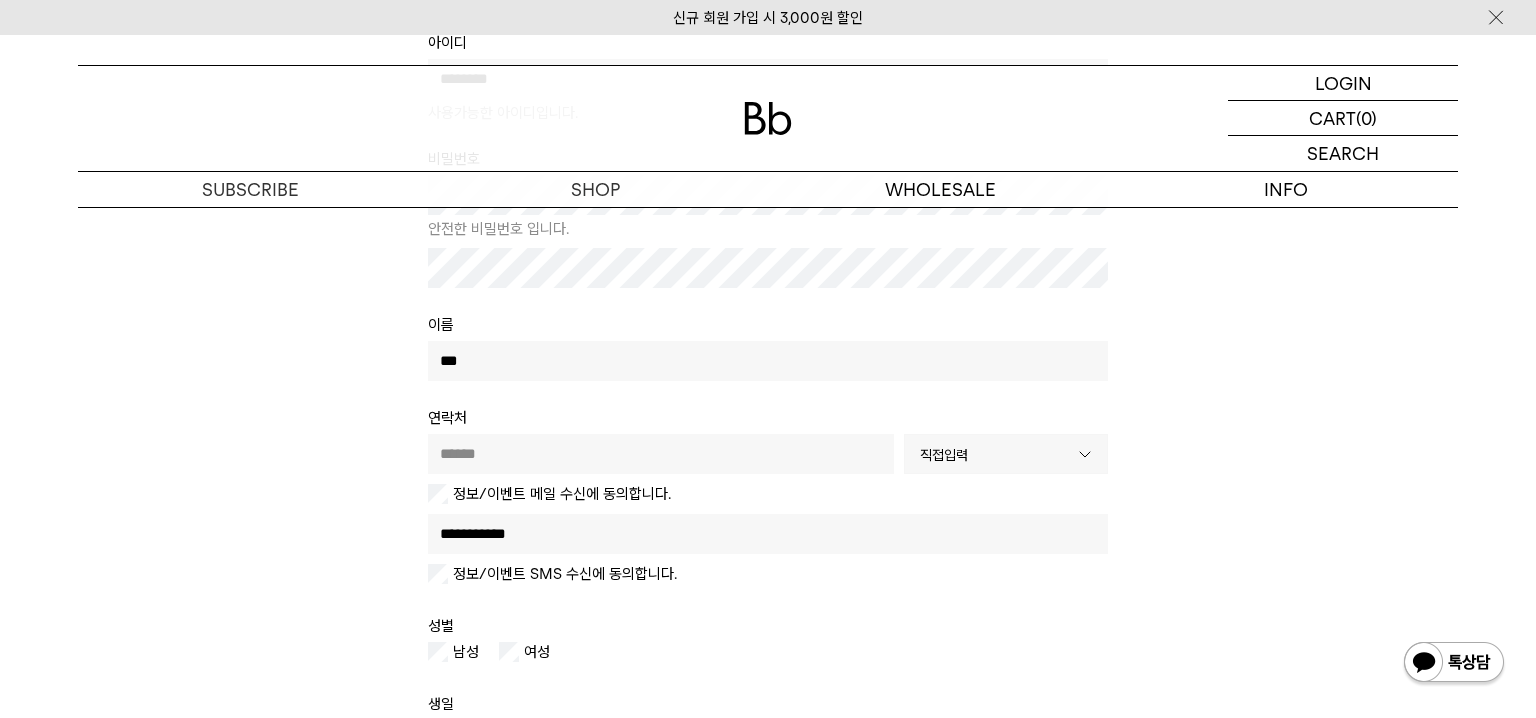 click on "**********" at bounding box center (768, 455) 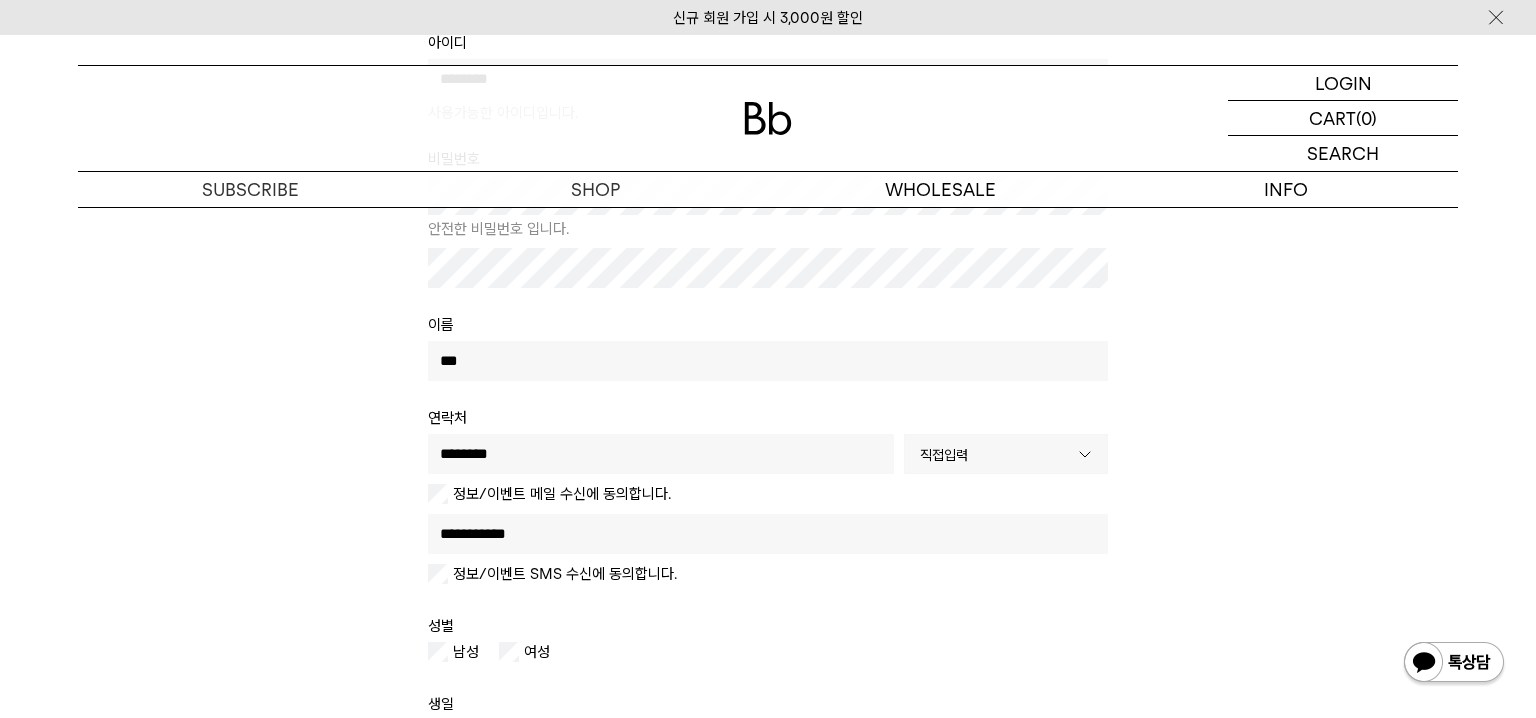 click on "직접입력" at bounding box center [1000, 455] 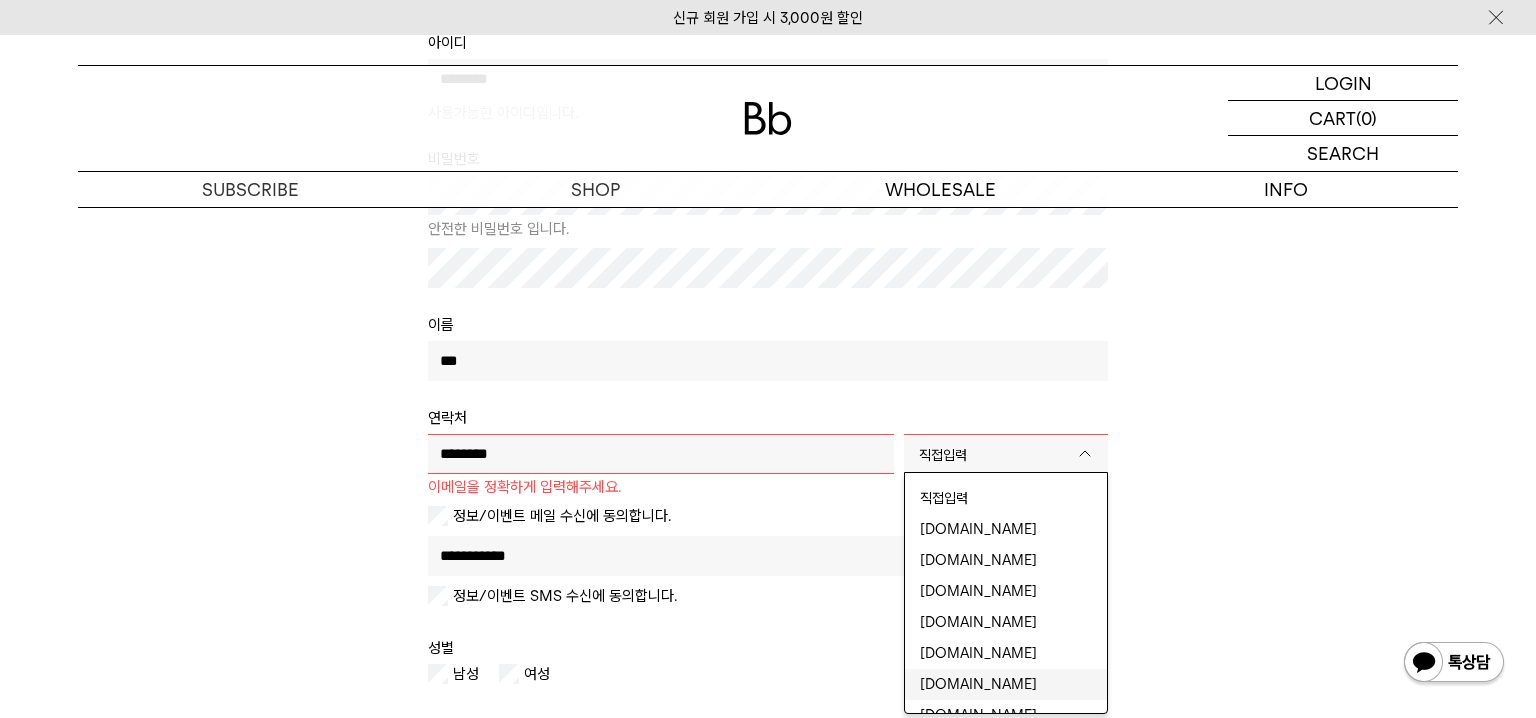 click on "gmail.com" at bounding box center [1006, 684] 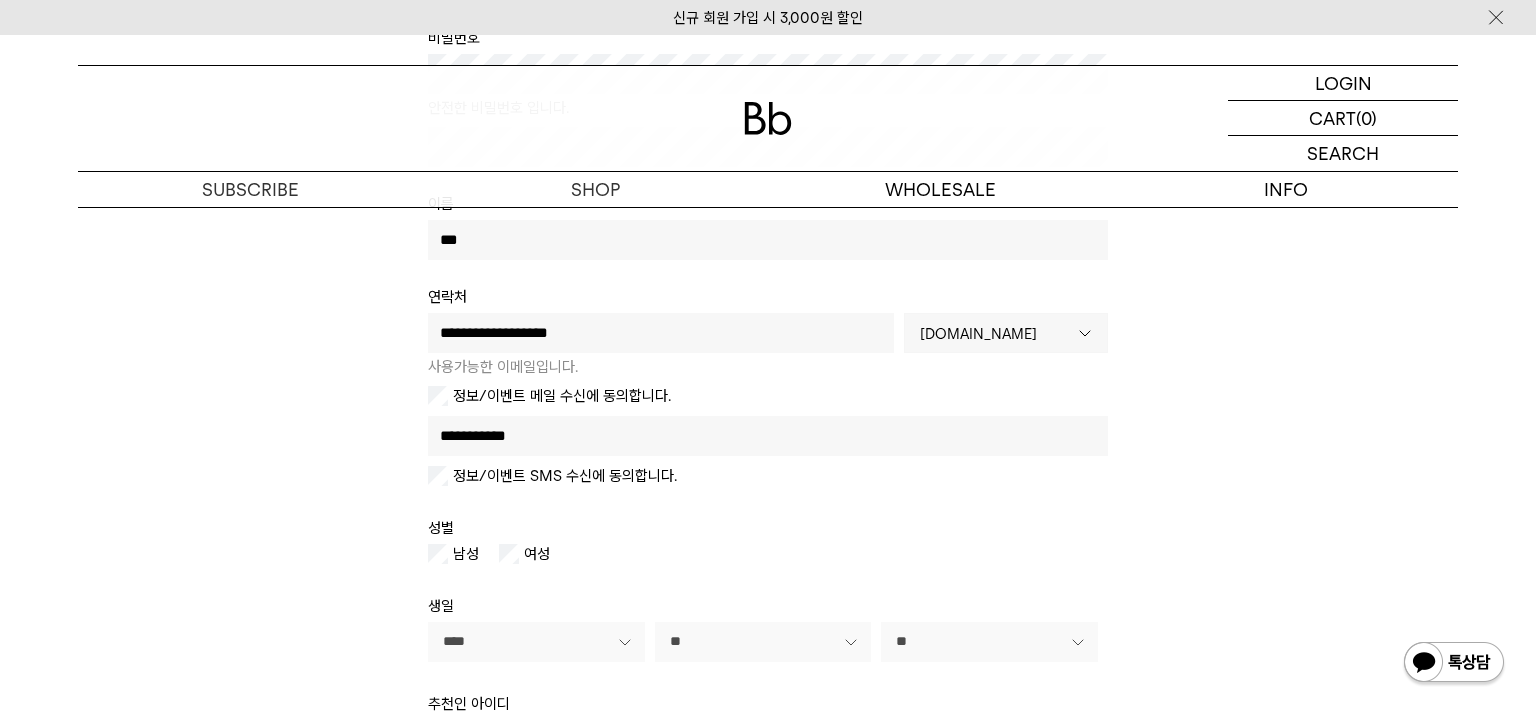 scroll, scrollTop: 618, scrollLeft: 0, axis: vertical 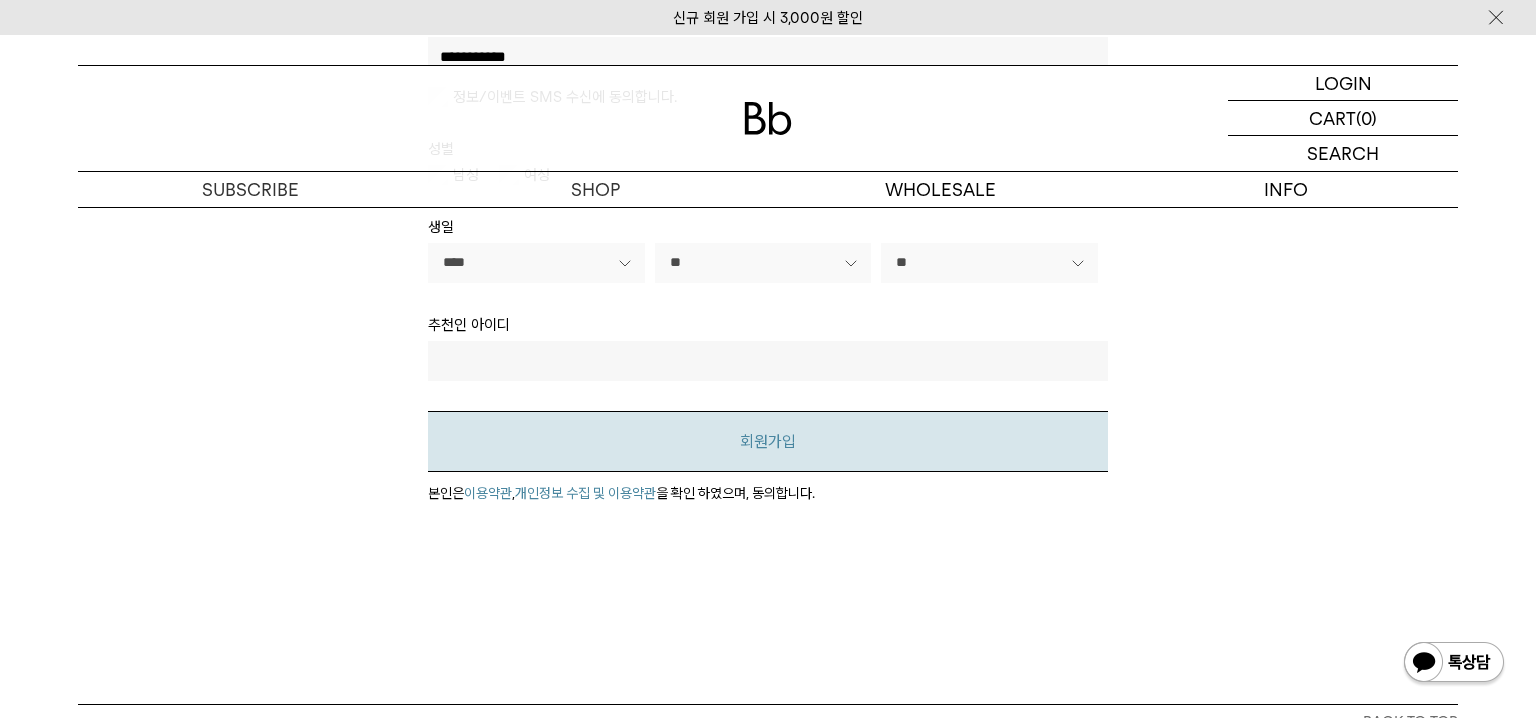 click on "회원가입" at bounding box center (768, 441) 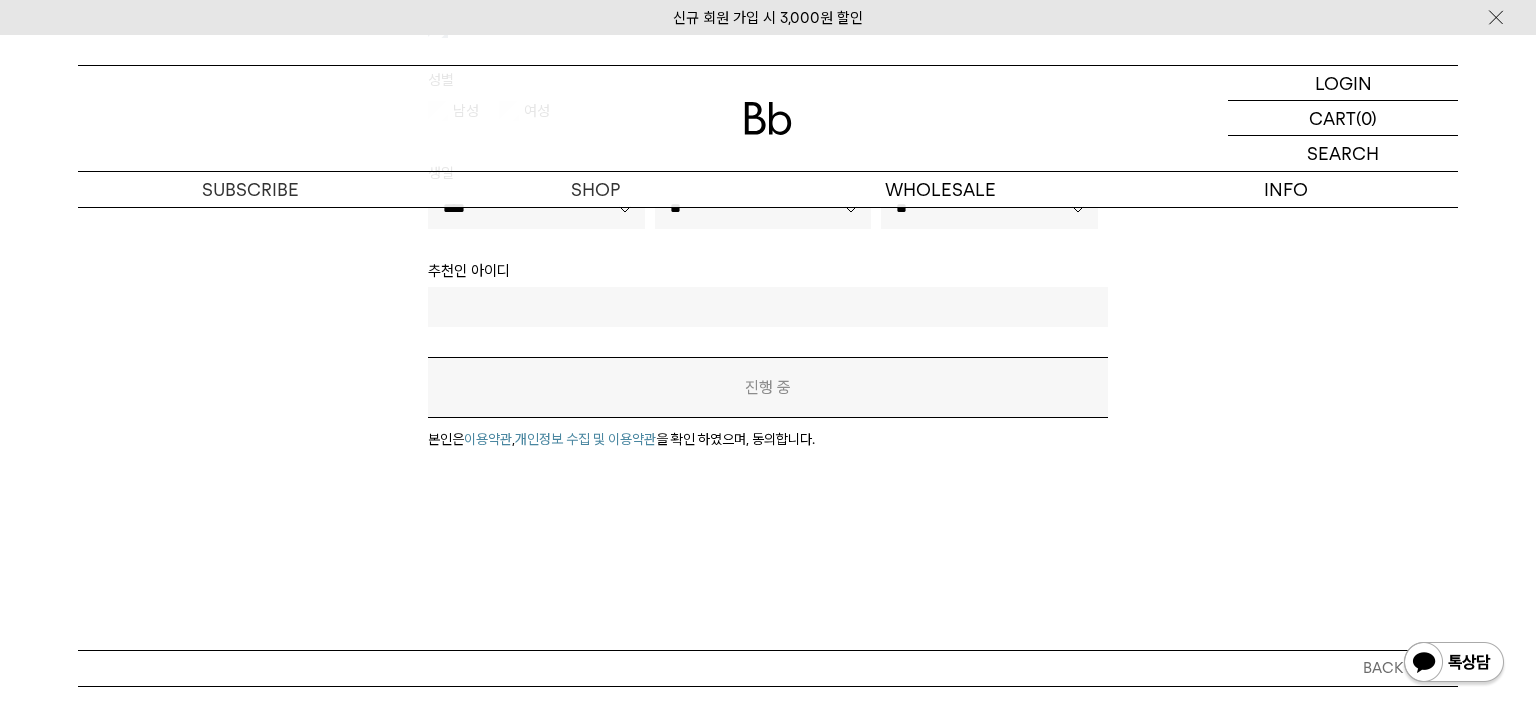 scroll, scrollTop: 872, scrollLeft: 0, axis: vertical 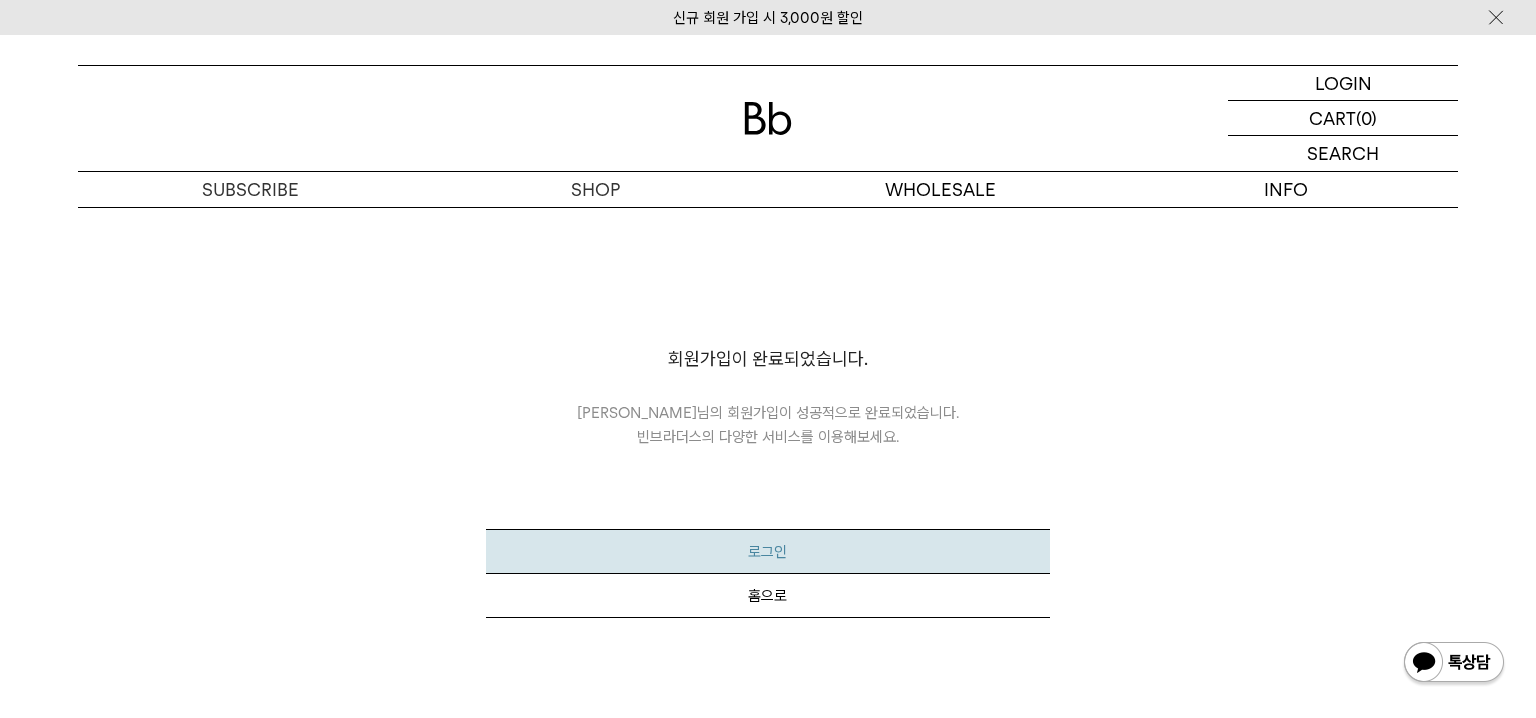 click on "로그인" at bounding box center [767, 551] 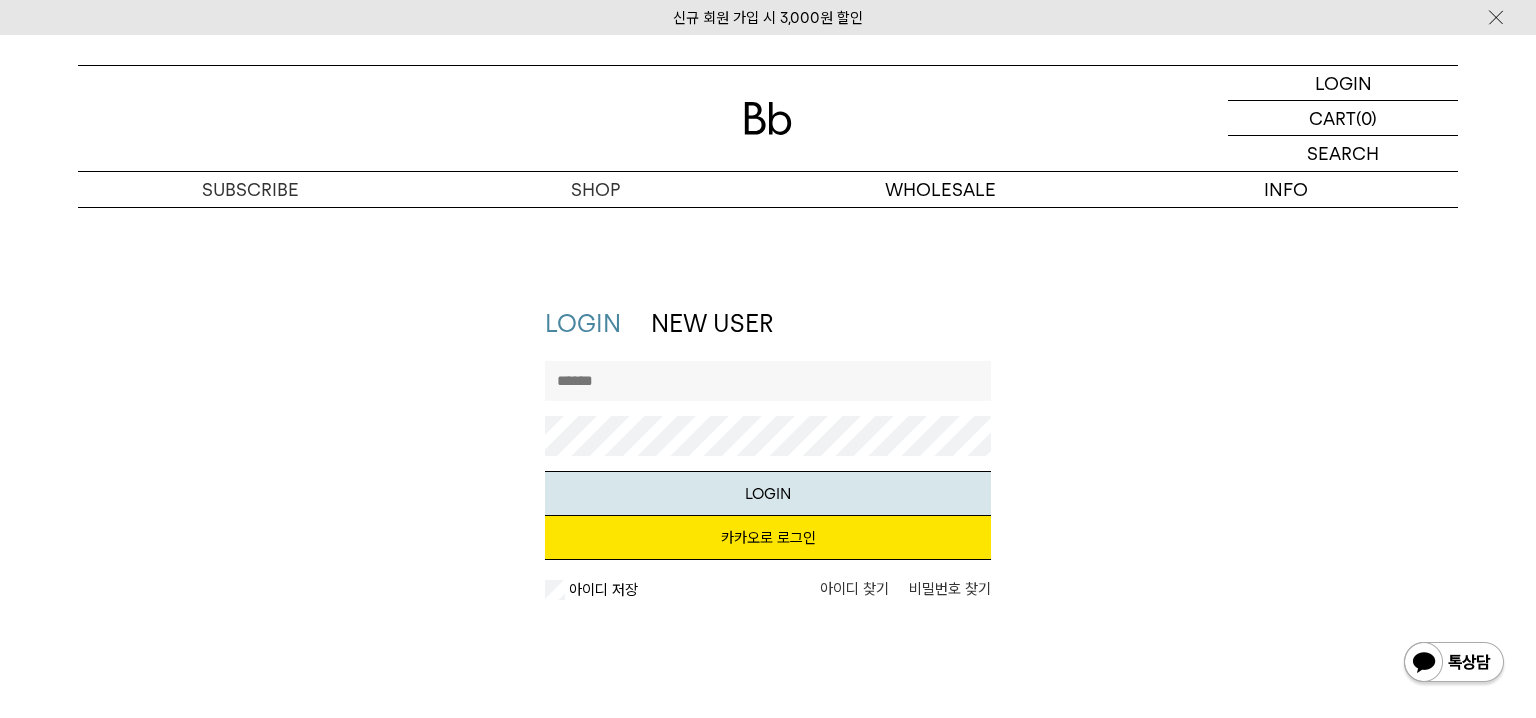 scroll, scrollTop: 0, scrollLeft: 0, axis: both 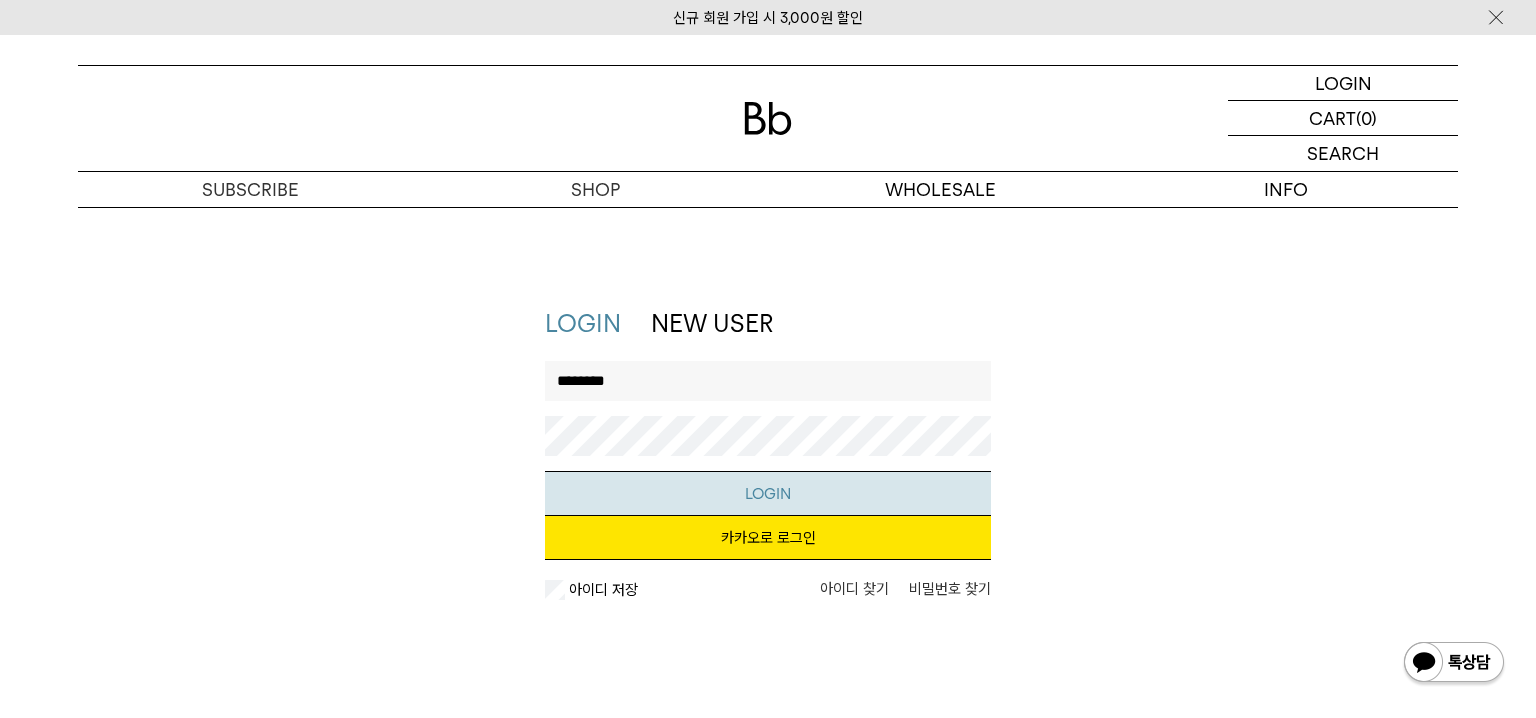 click on "LOGIN" at bounding box center (768, 493) 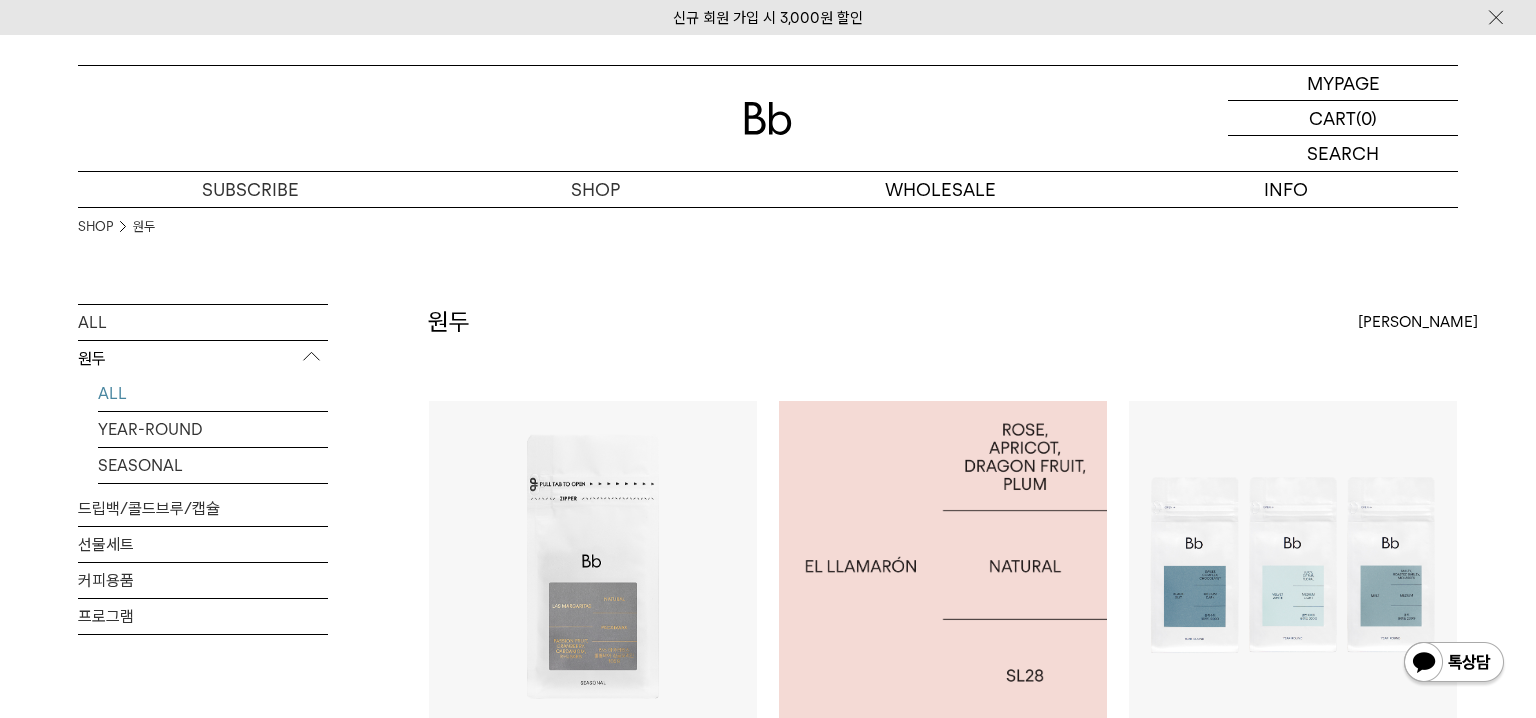 scroll, scrollTop: 0, scrollLeft: 0, axis: both 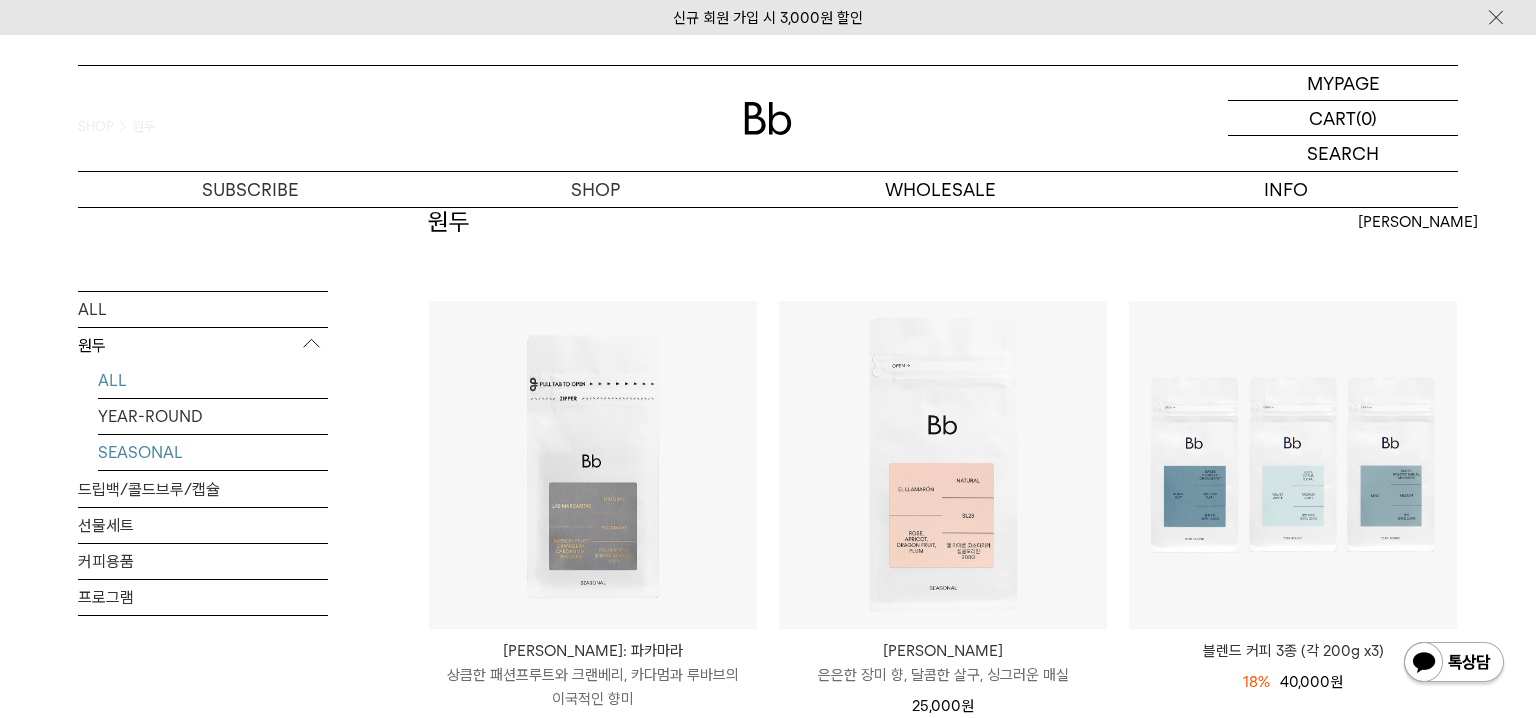 click on "SEASONAL" at bounding box center (213, 451) 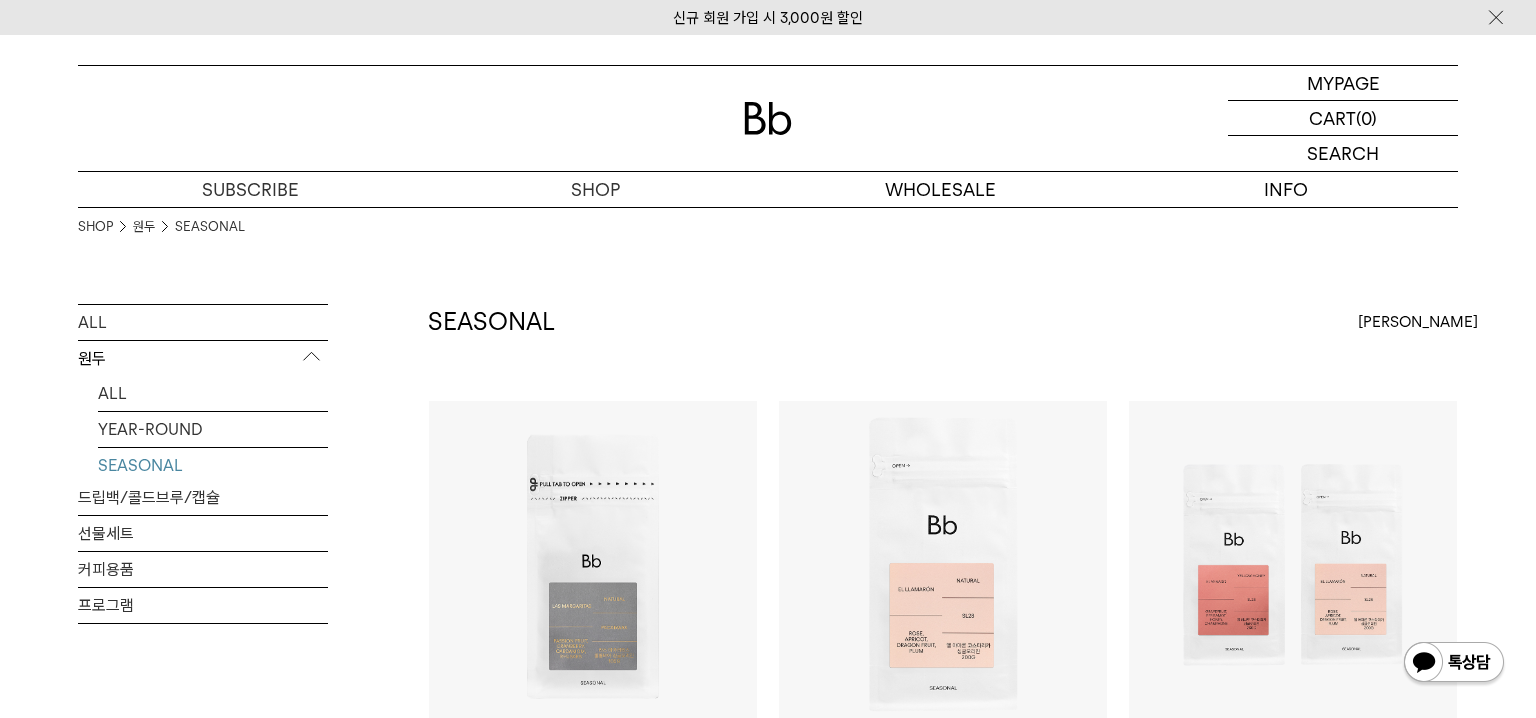 scroll, scrollTop: 0, scrollLeft: 0, axis: both 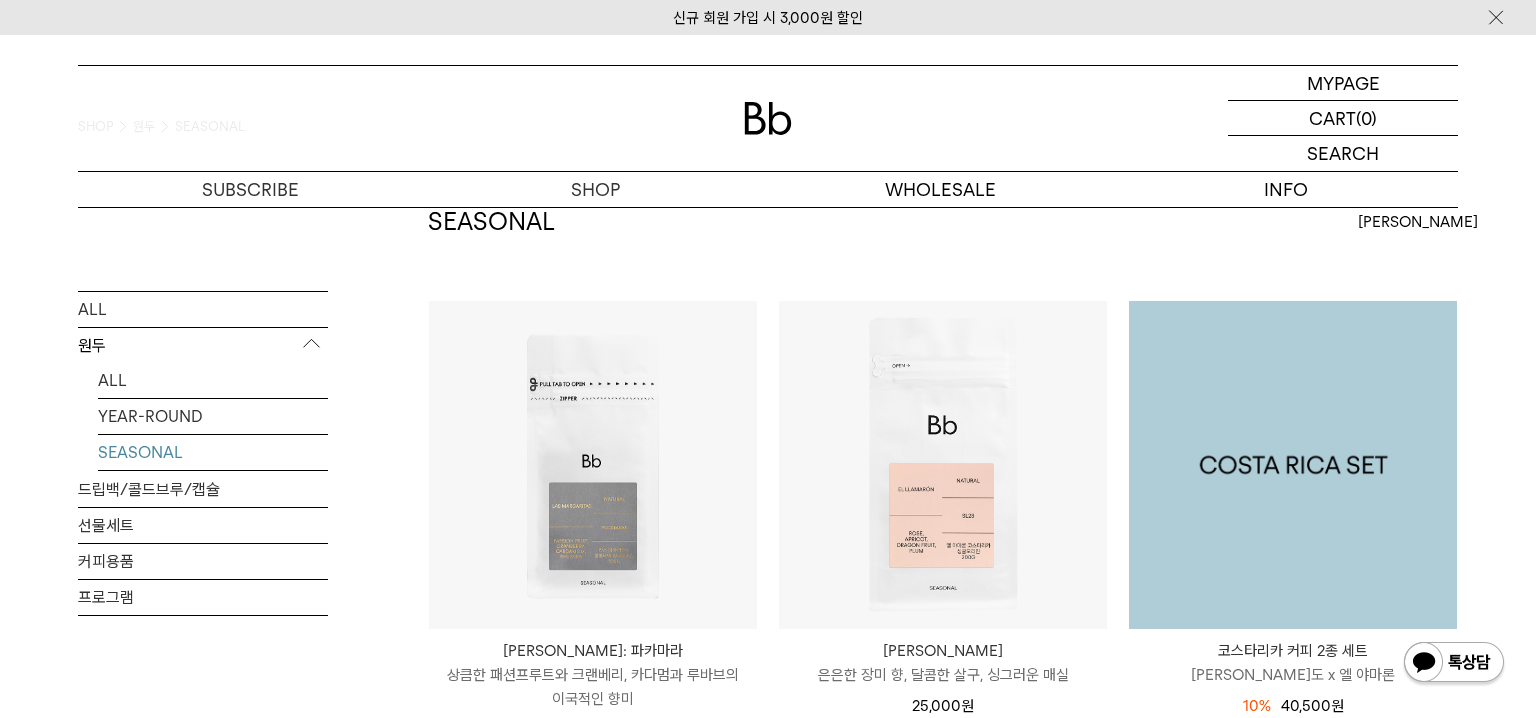 click at bounding box center (1293, 465) 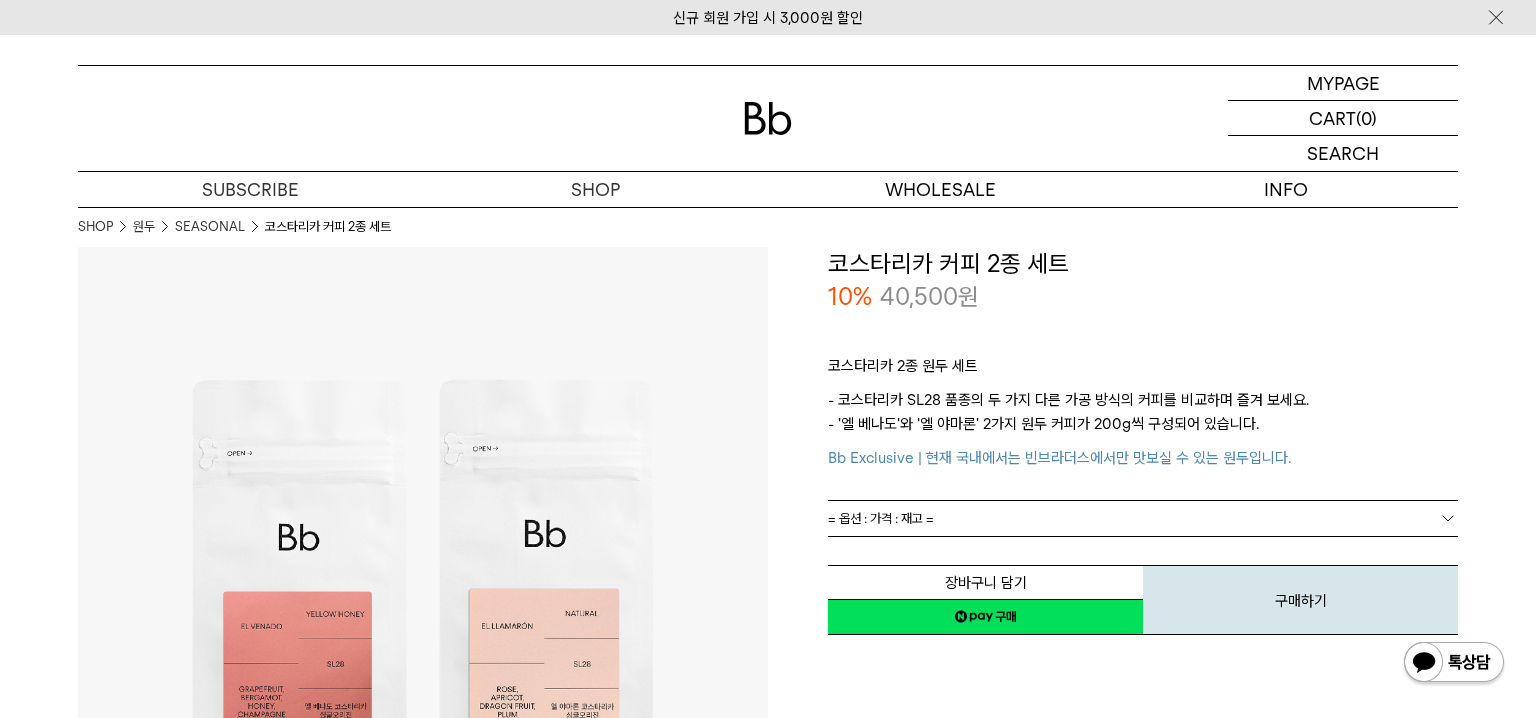 scroll, scrollTop: 0, scrollLeft: 0, axis: both 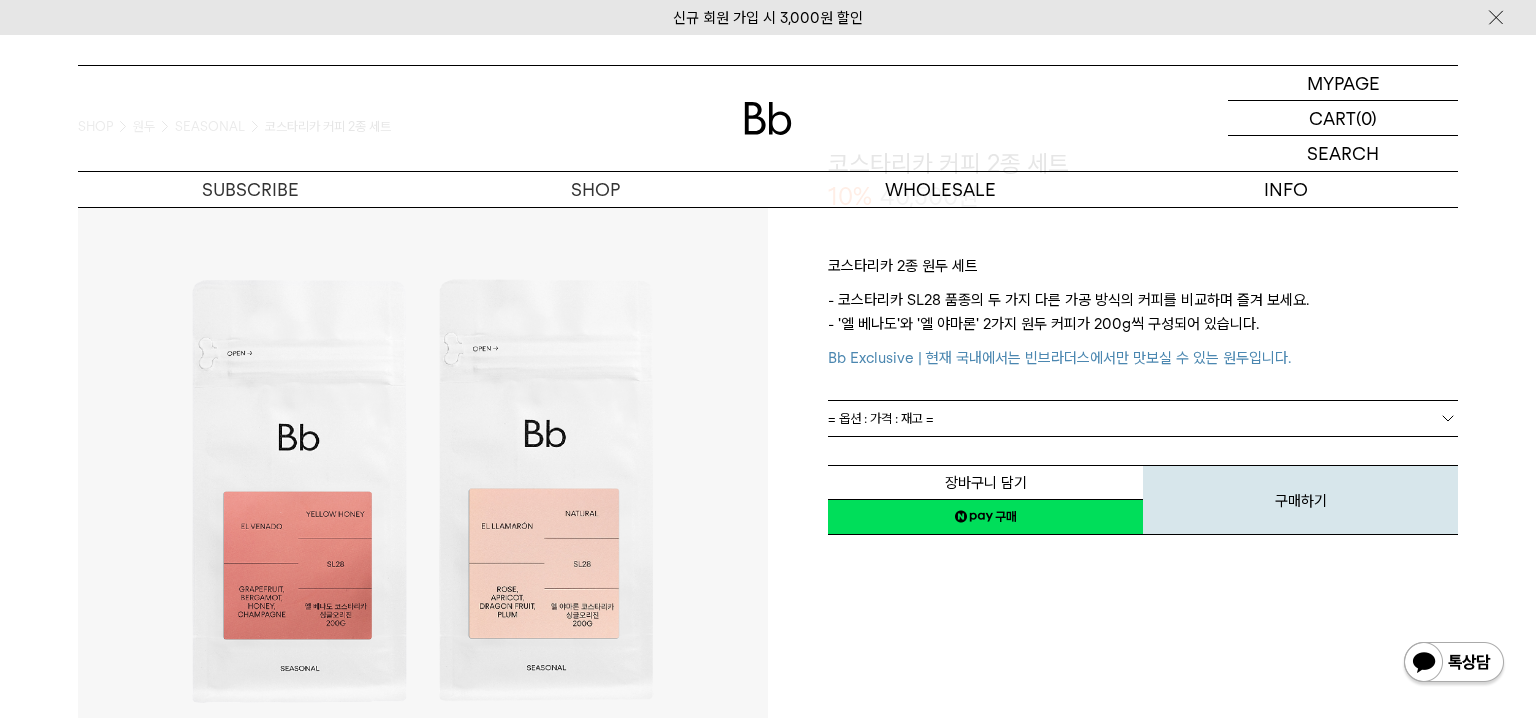 click on "=
옵션
: 가격
: 재고																=" at bounding box center (1143, 418) 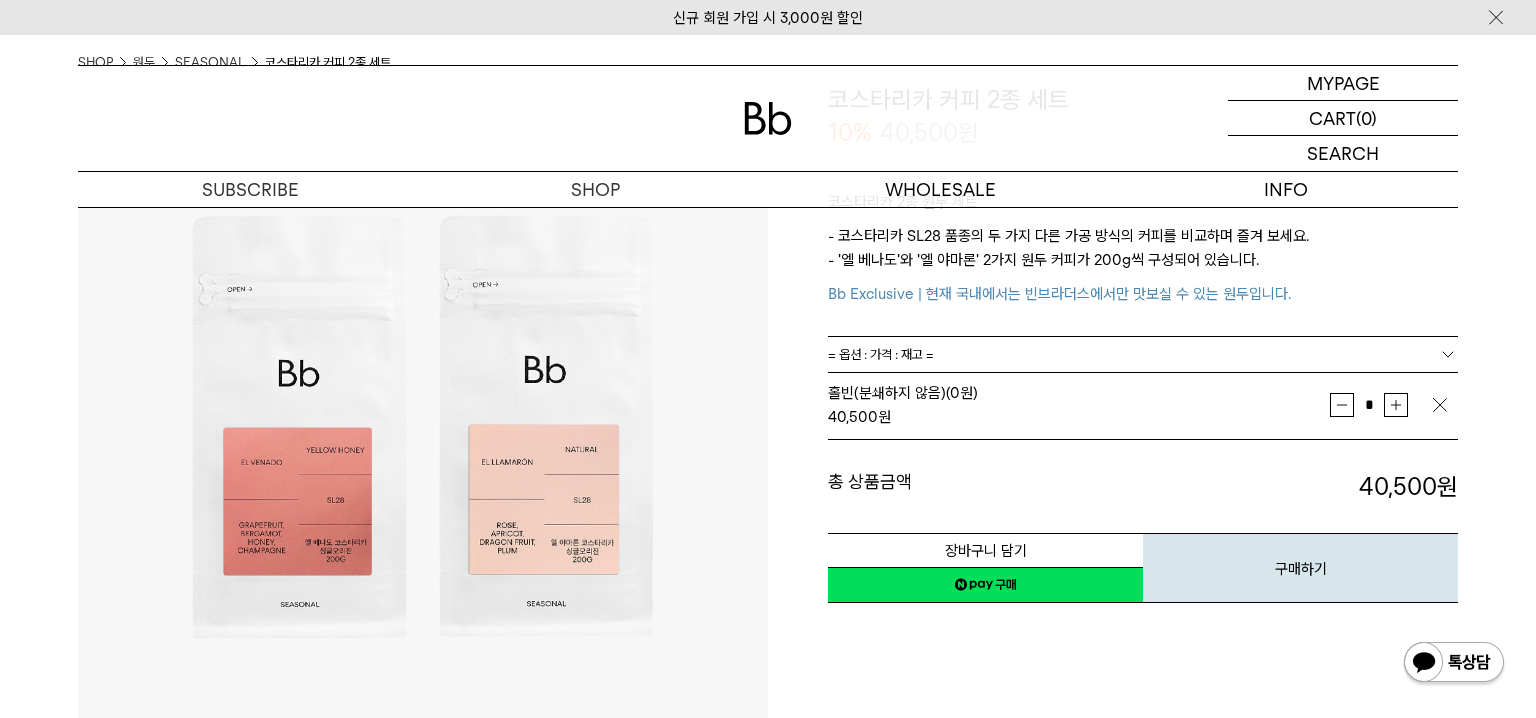 scroll, scrollTop: 200, scrollLeft: 0, axis: vertical 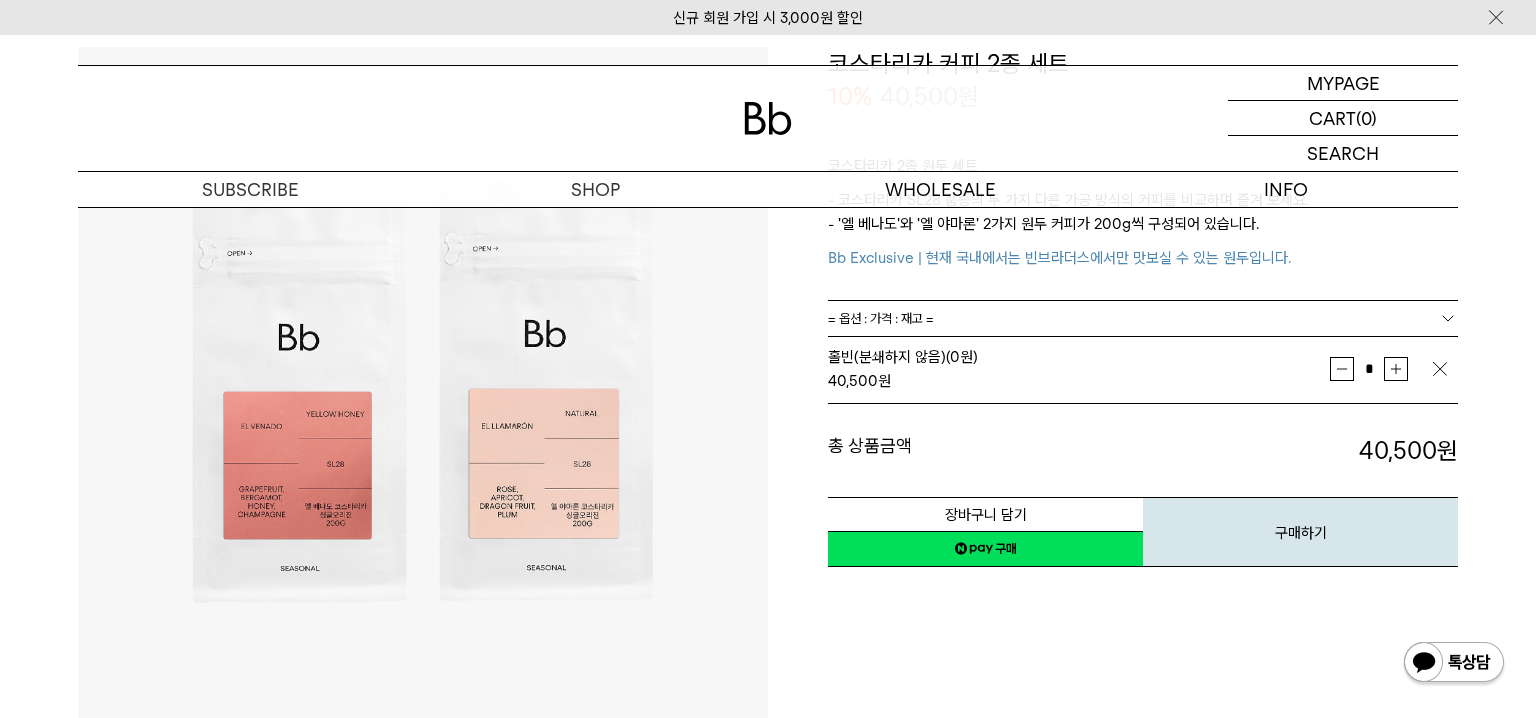 click on "네이버페이 구매하기" at bounding box center (985, 549) 